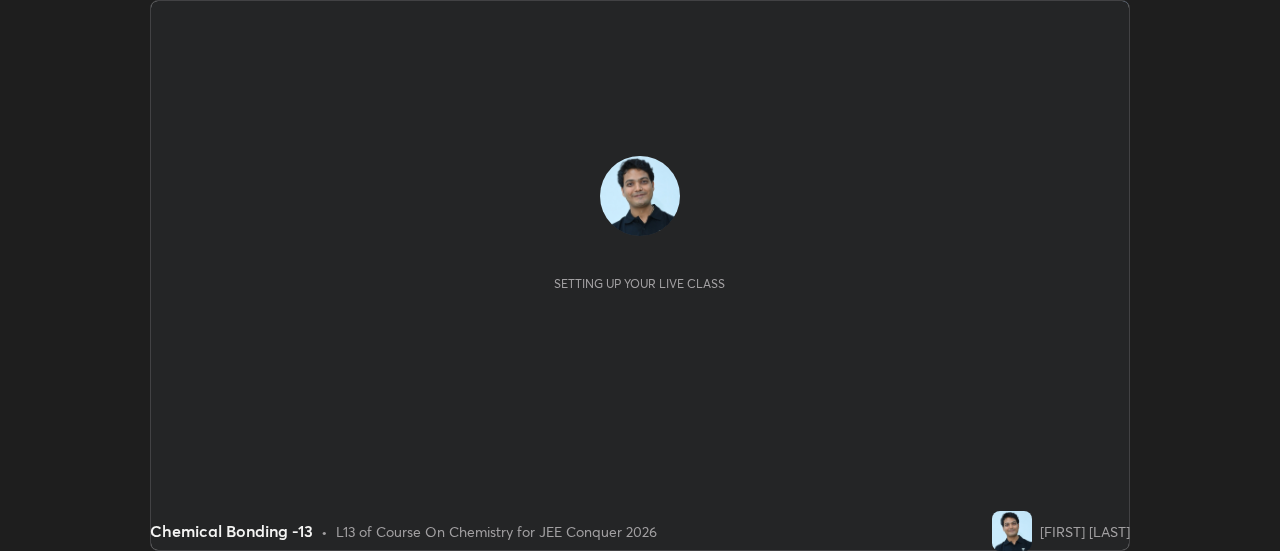 scroll, scrollTop: 0, scrollLeft: 0, axis: both 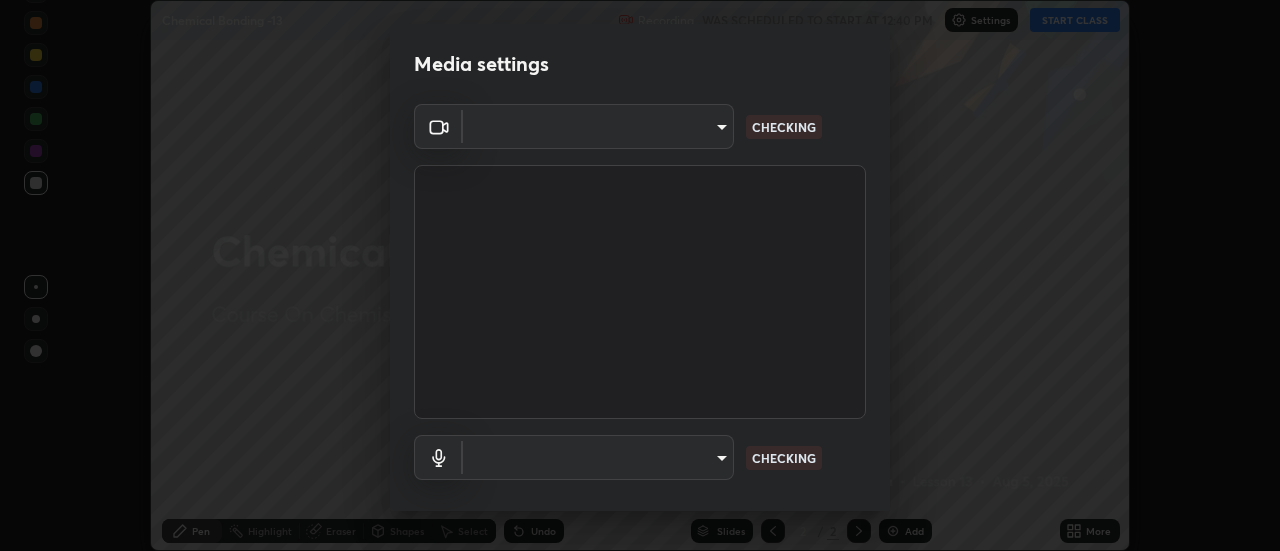 type on "7b8fa947a38e0d4f9dc8af23b8a23b2f8412635e37a097bfb476b3f93d669f79" 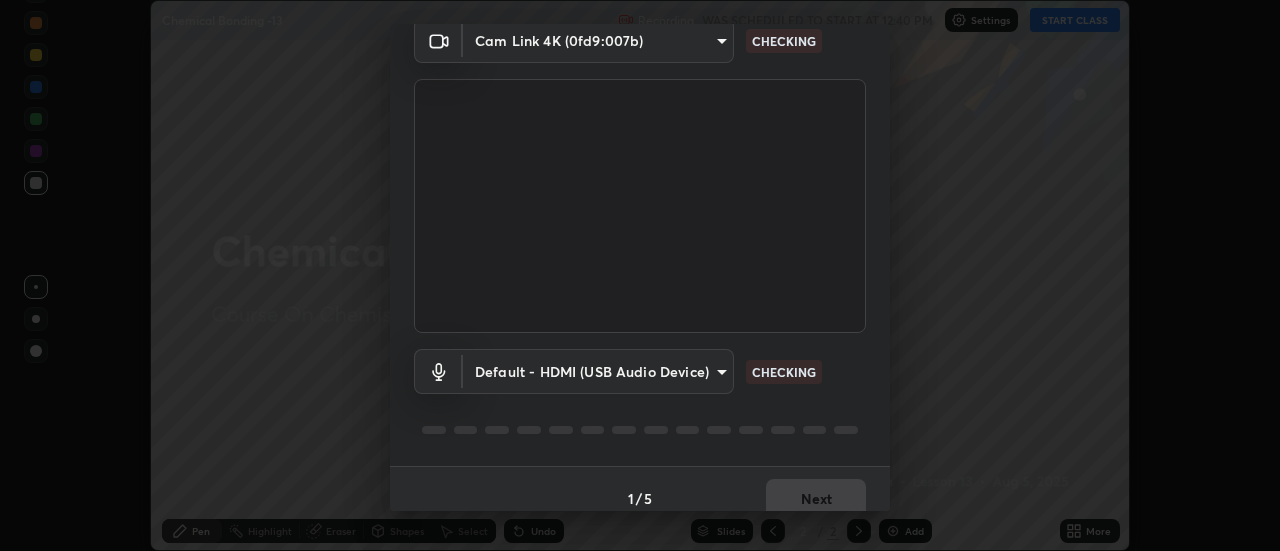 scroll, scrollTop: 105, scrollLeft: 0, axis: vertical 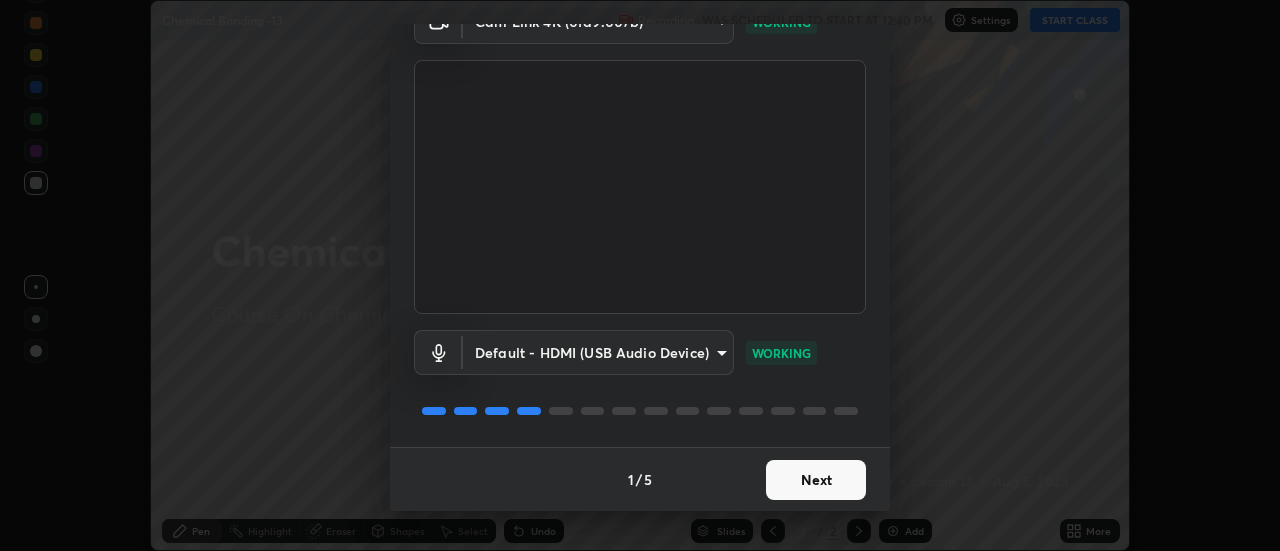 click on "Next" at bounding box center [816, 480] 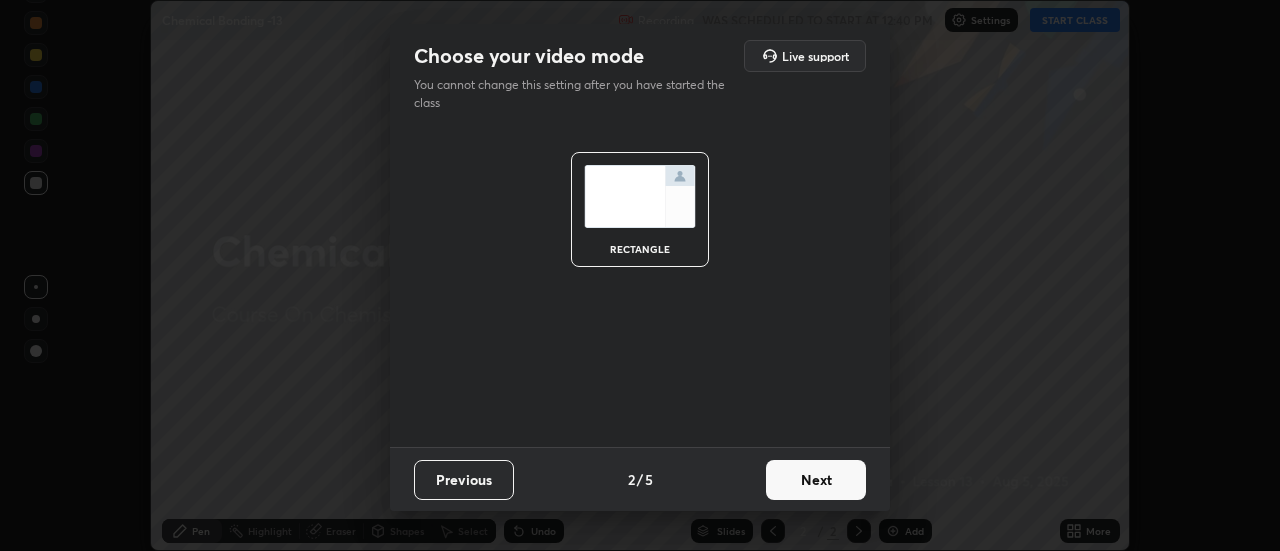 scroll, scrollTop: 0, scrollLeft: 0, axis: both 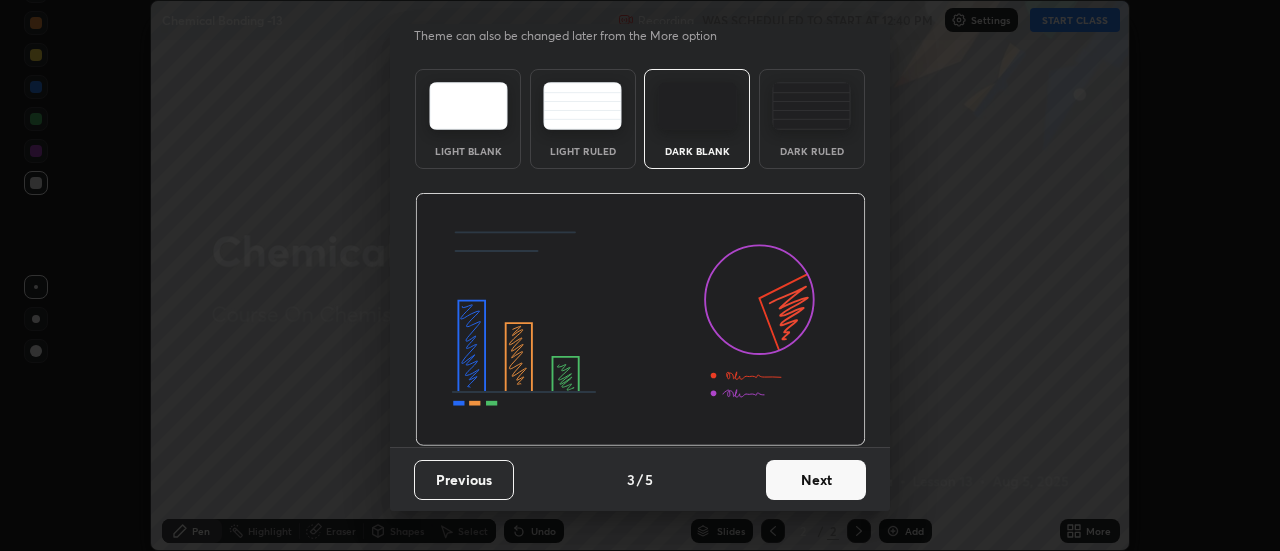 click on "Next" at bounding box center (816, 480) 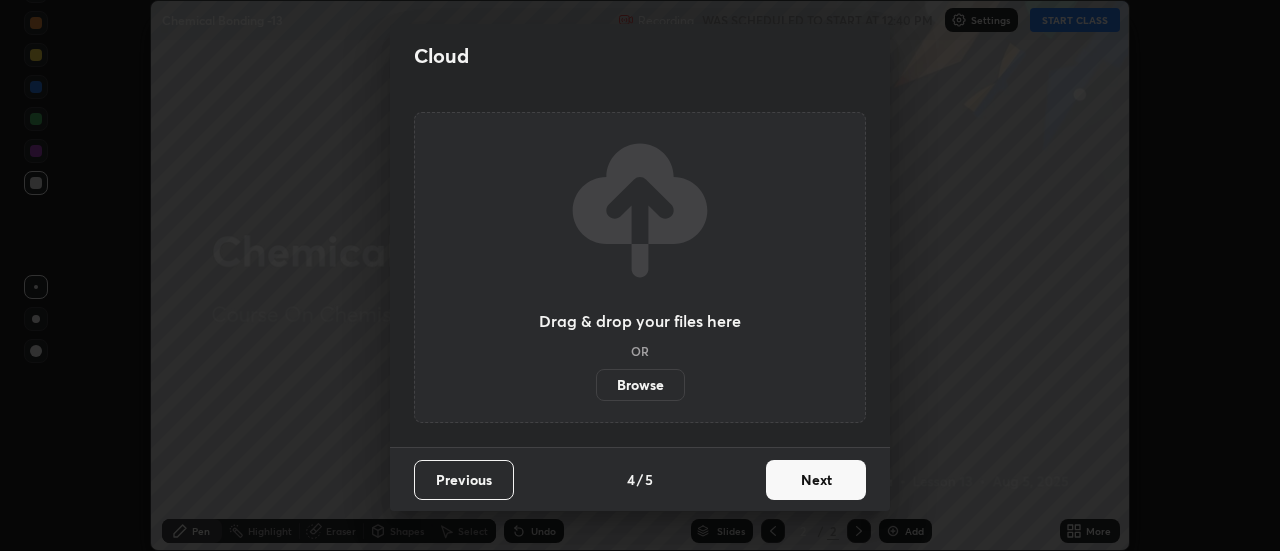 scroll, scrollTop: 0, scrollLeft: 0, axis: both 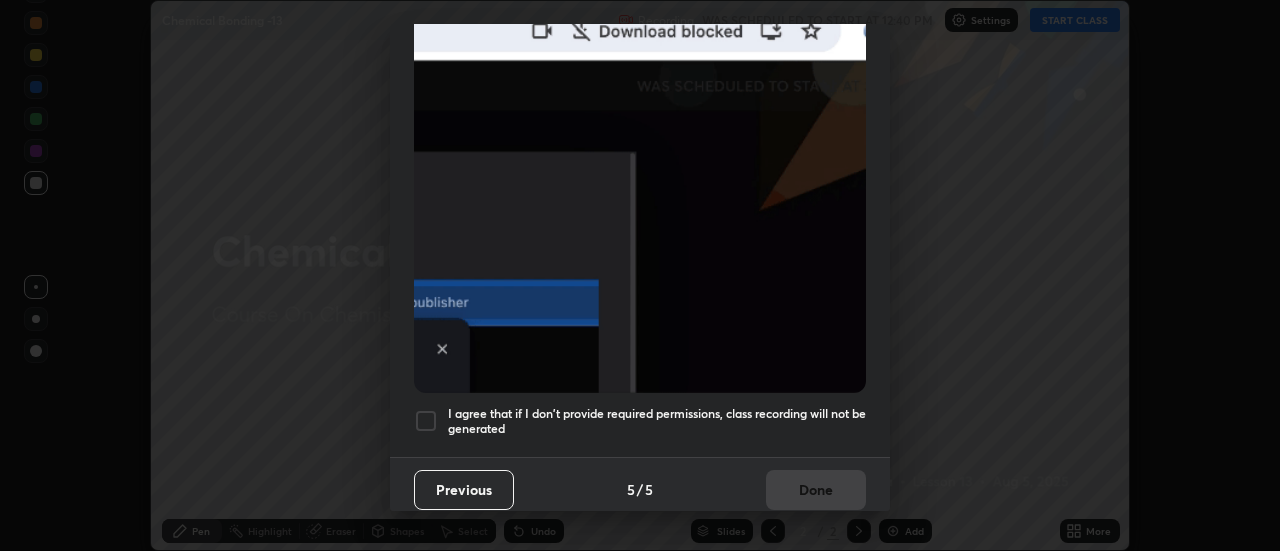 click at bounding box center (426, 421) 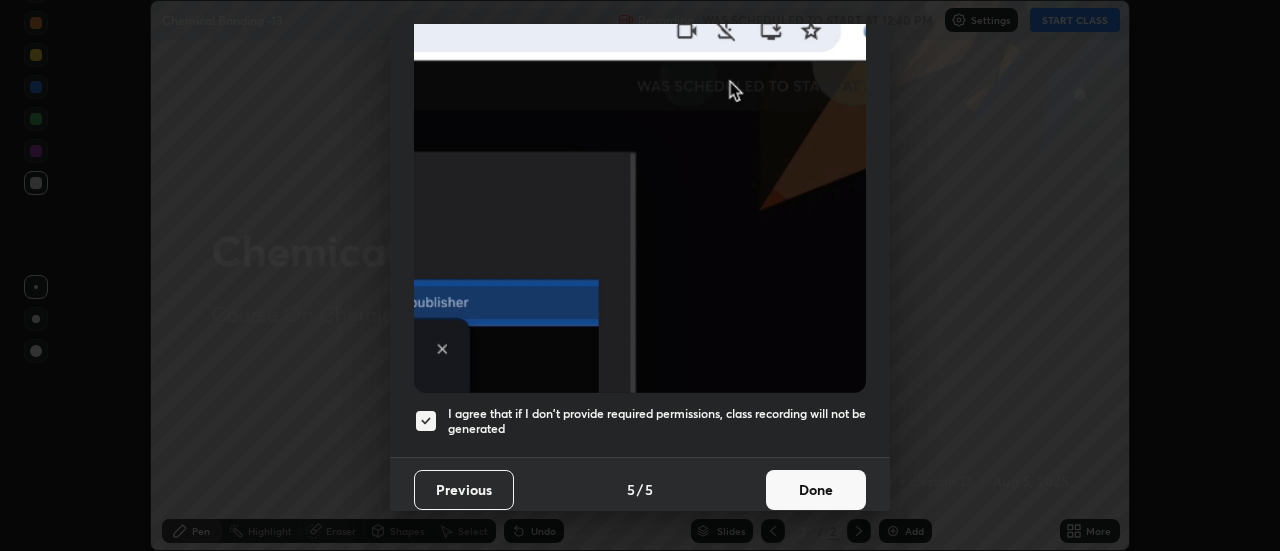 click on "Done" at bounding box center (816, 490) 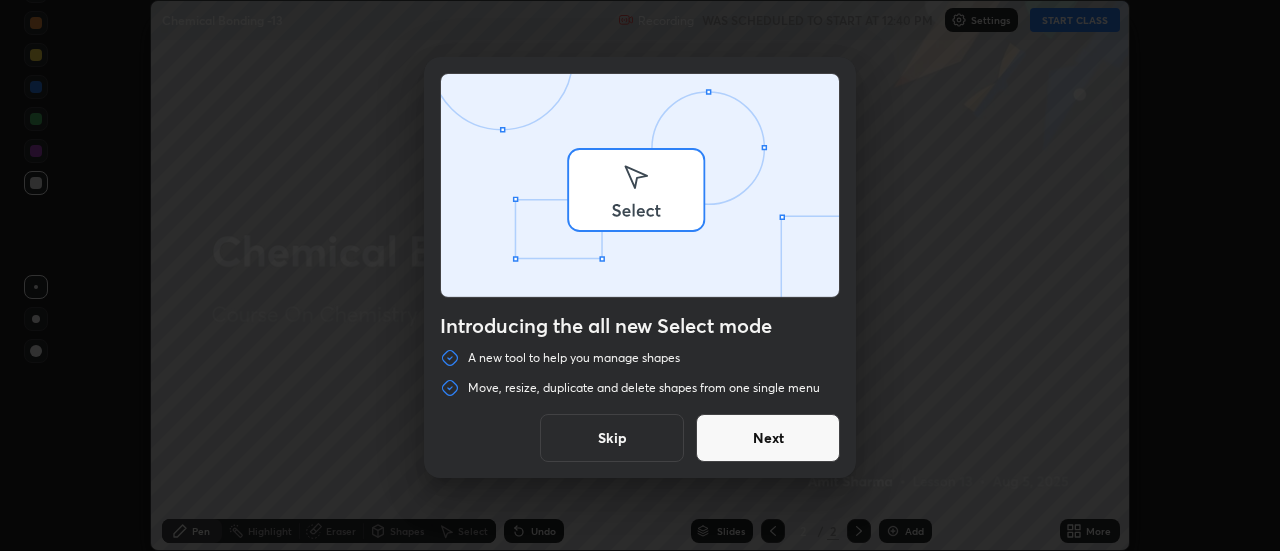 click on "Introducing the all new Select mode A new tool to help you manage shapes Move, resize, duplicate and delete shapes from one single menu Skip Next" at bounding box center [640, 275] 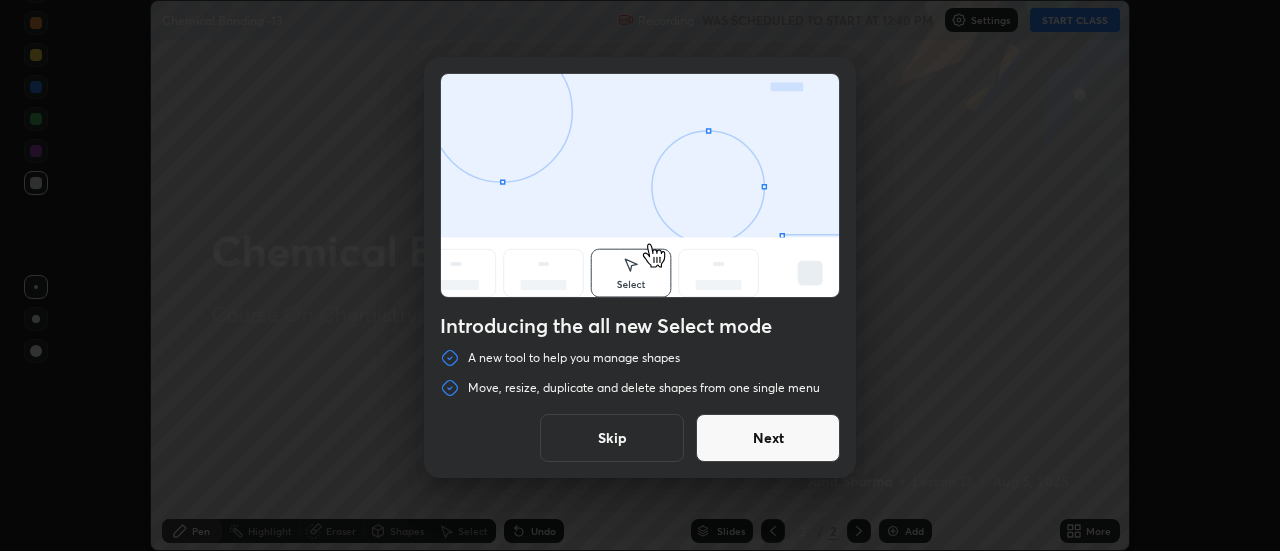 click on "Skip" at bounding box center [612, 438] 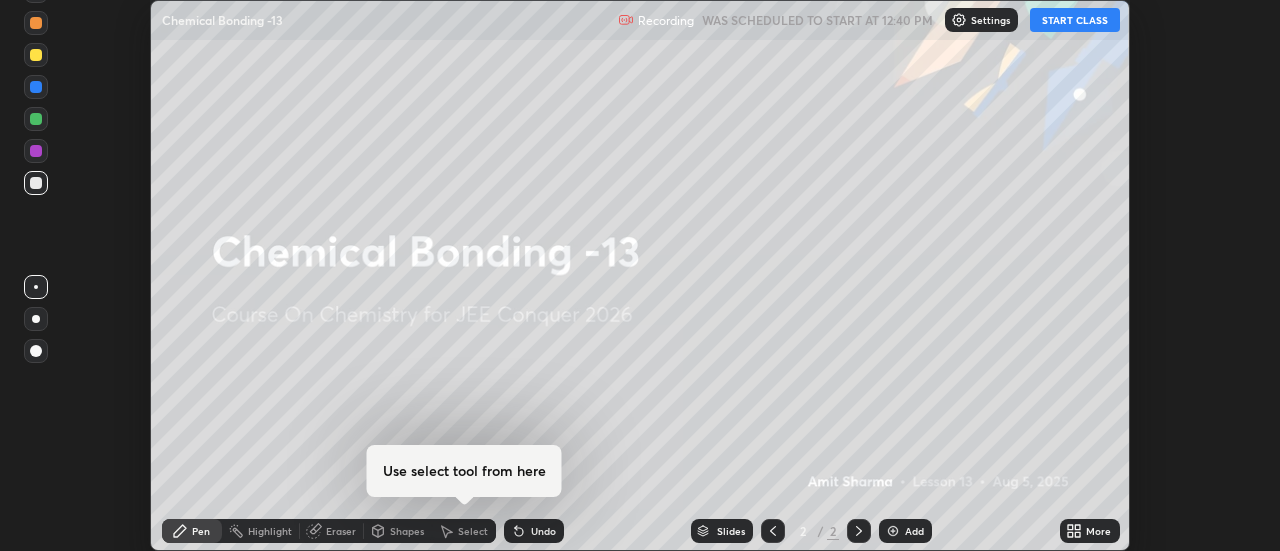 click on "START CLASS" at bounding box center [1075, 20] 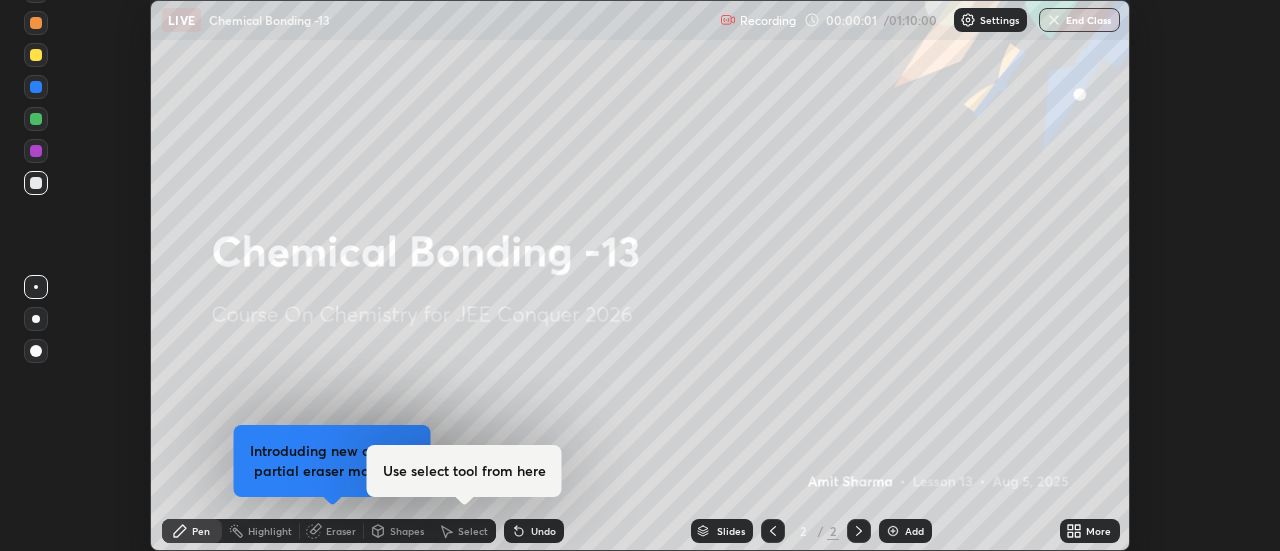 click on "More" at bounding box center (1098, 531) 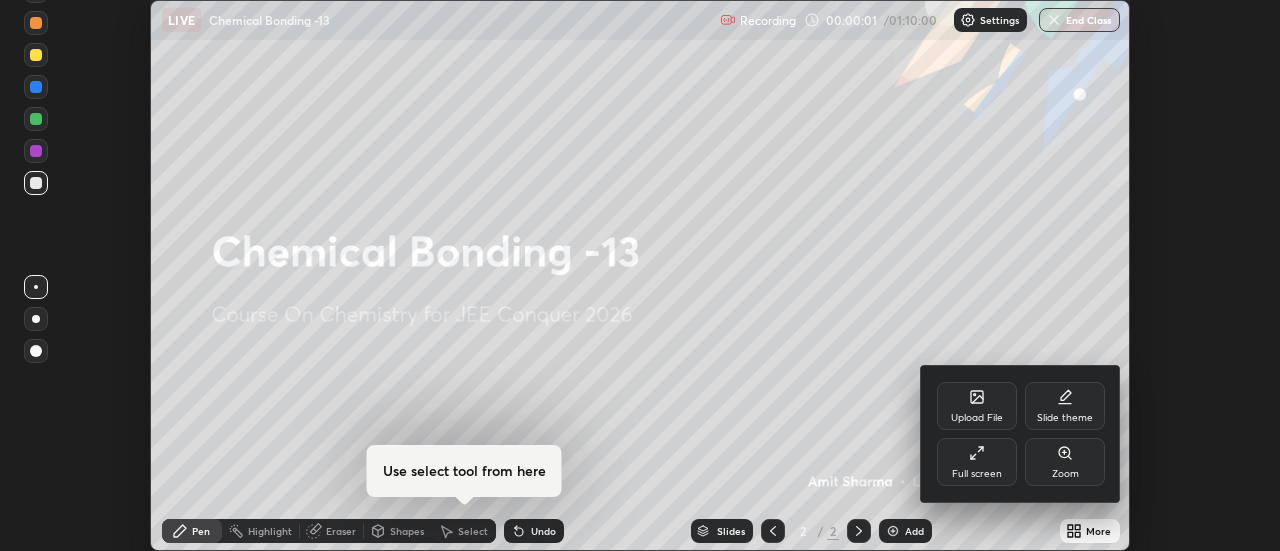 click on "Full screen" at bounding box center (977, 462) 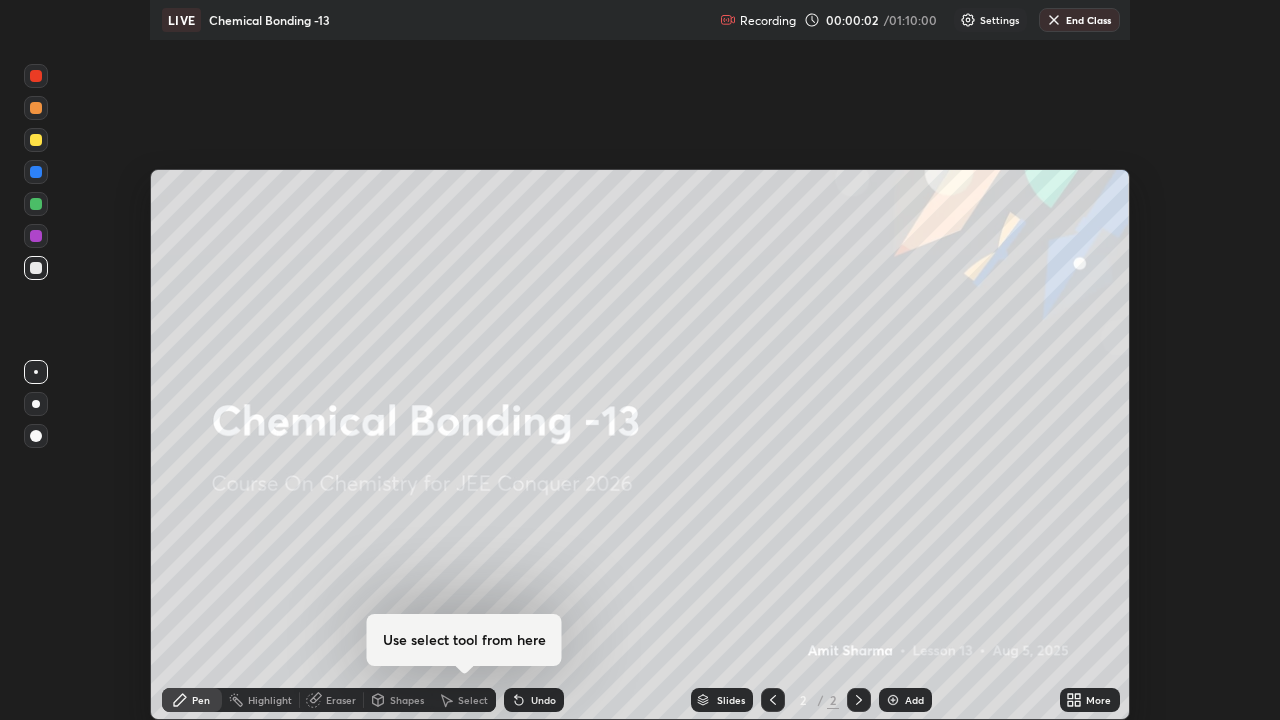 scroll, scrollTop: 99280, scrollLeft: 98720, axis: both 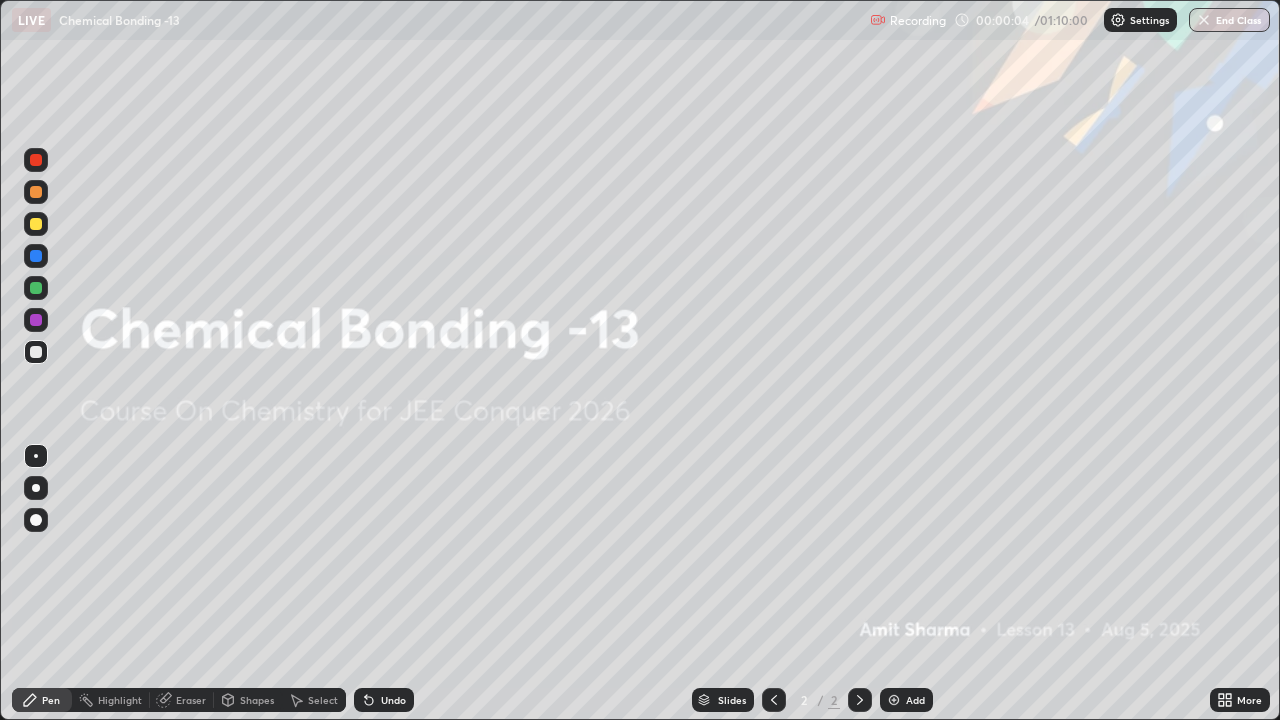 click at bounding box center (894, 700) 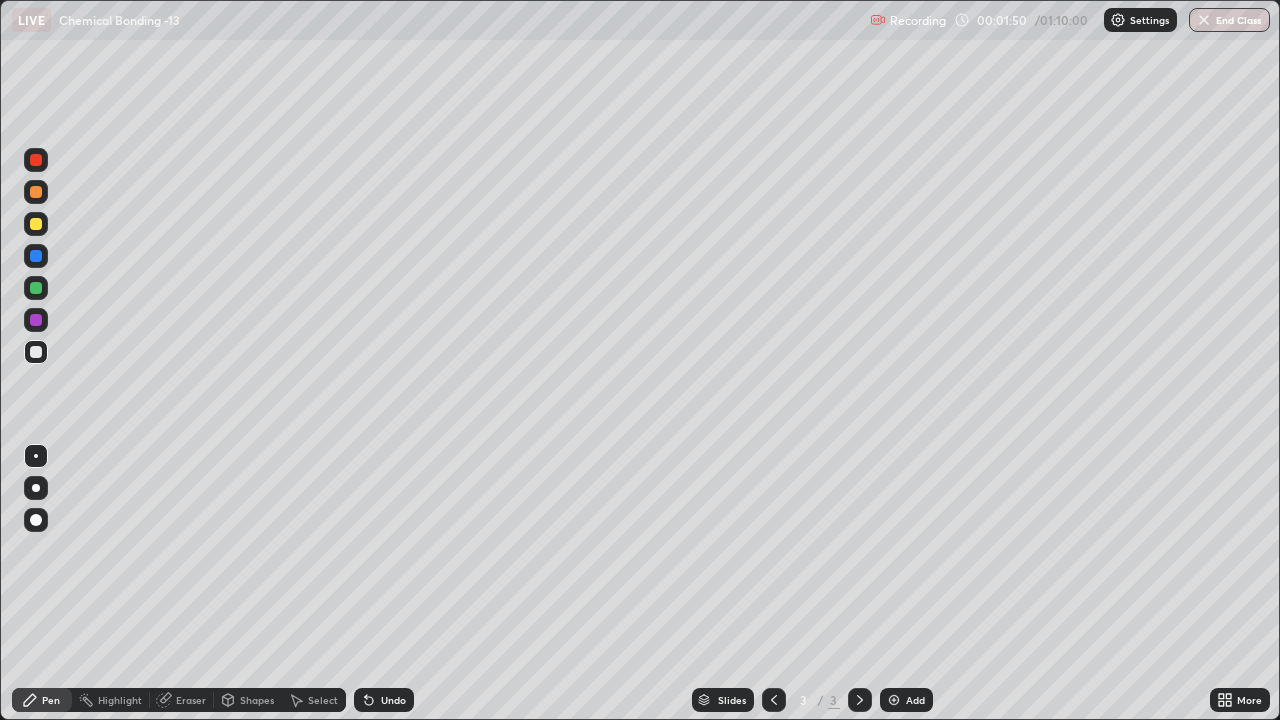 click at bounding box center (36, 352) 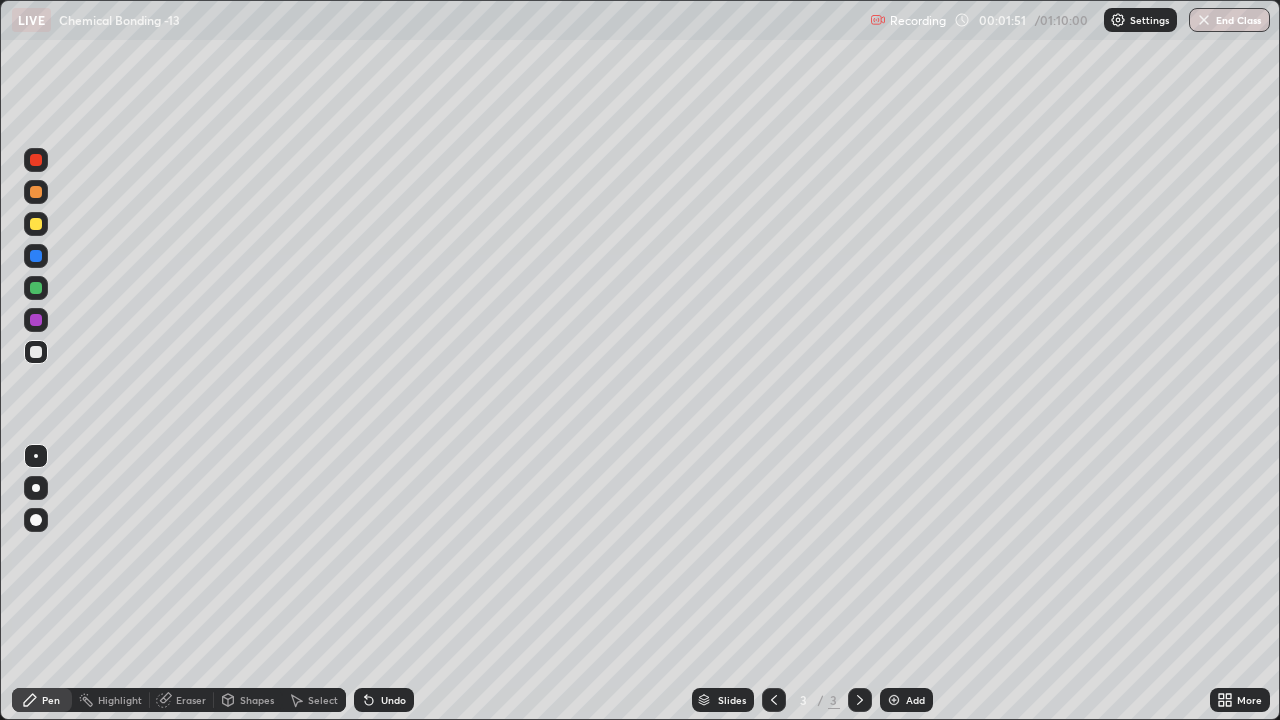click at bounding box center (36, 224) 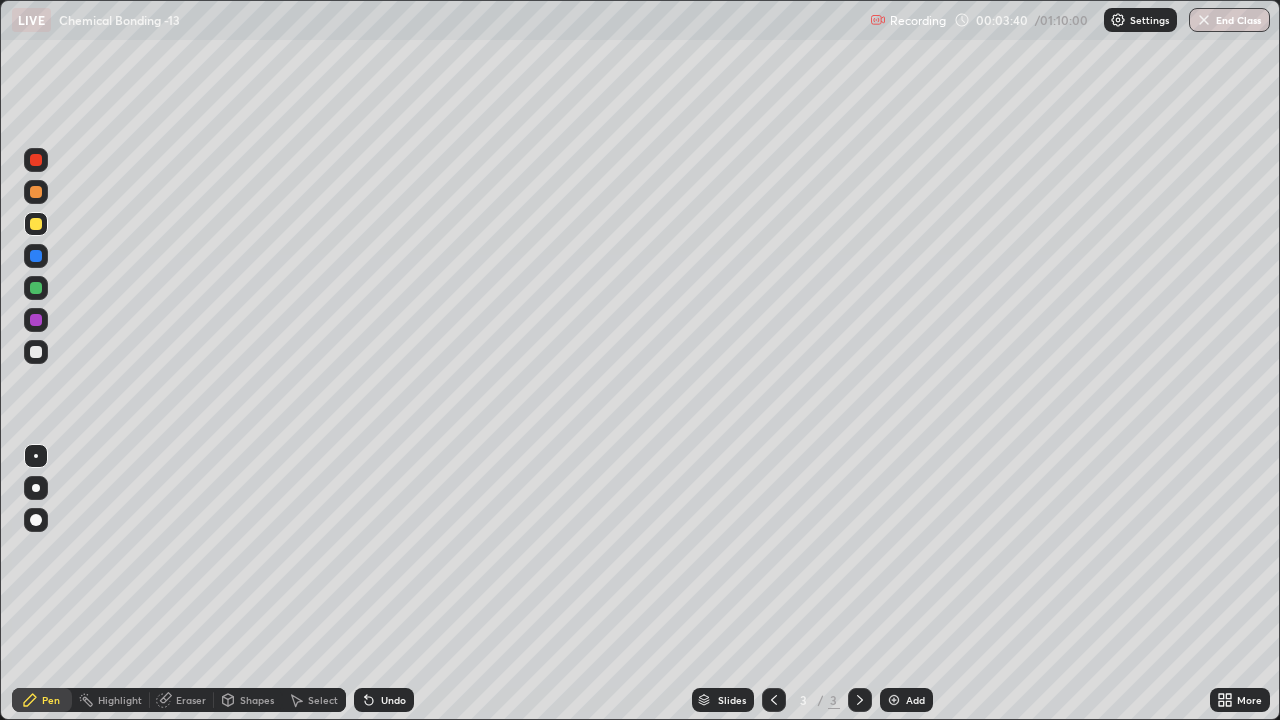click at bounding box center (36, 352) 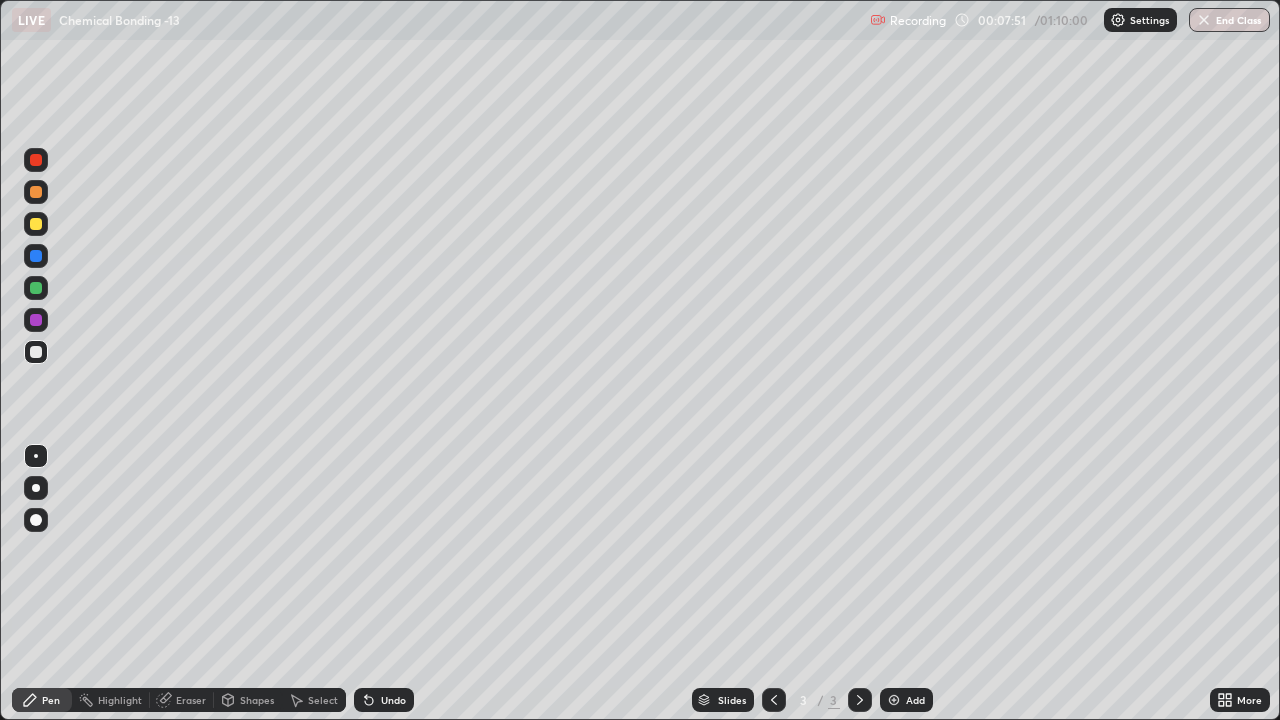 click on "Add" at bounding box center [915, 700] 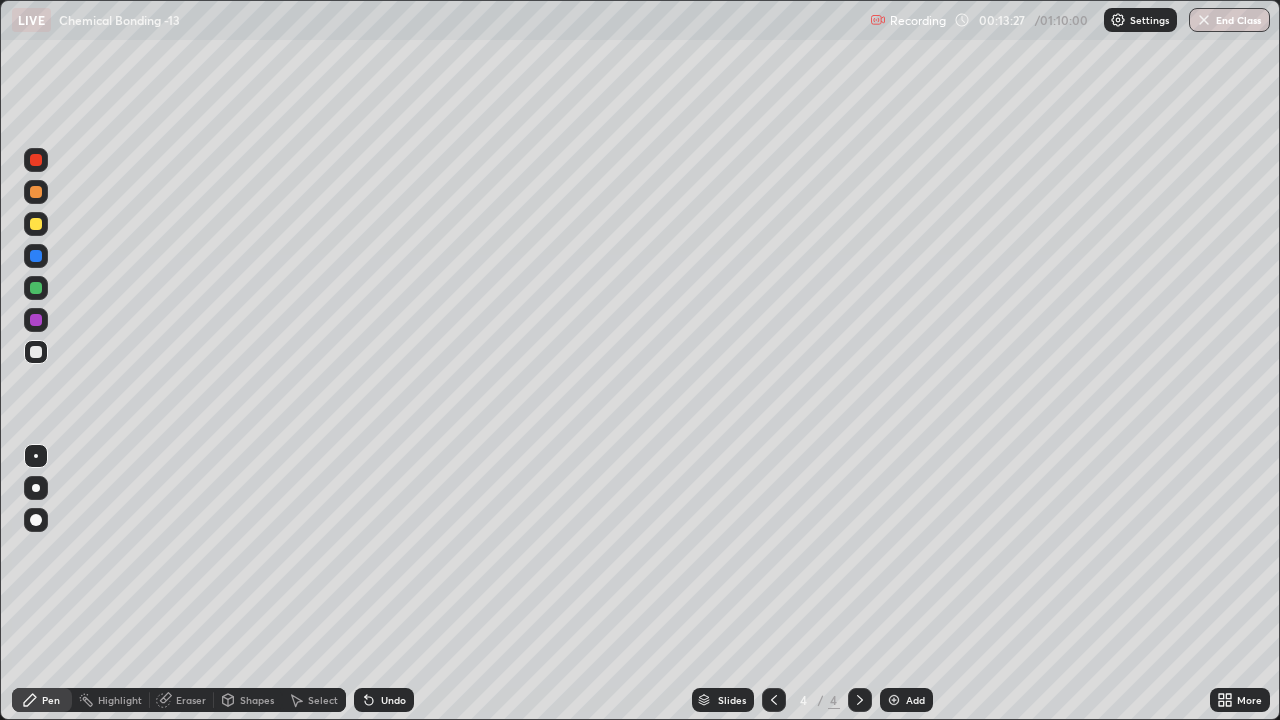 click at bounding box center (894, 700) 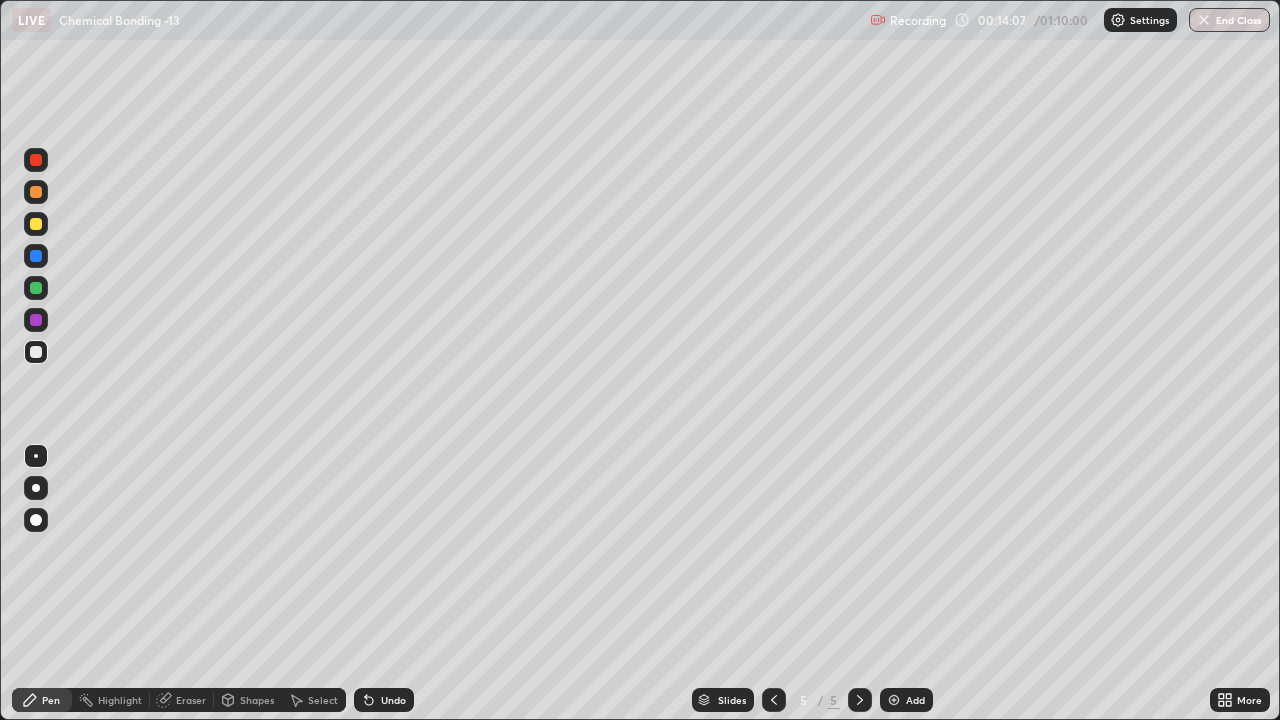 click at bounding box center [36, 224] 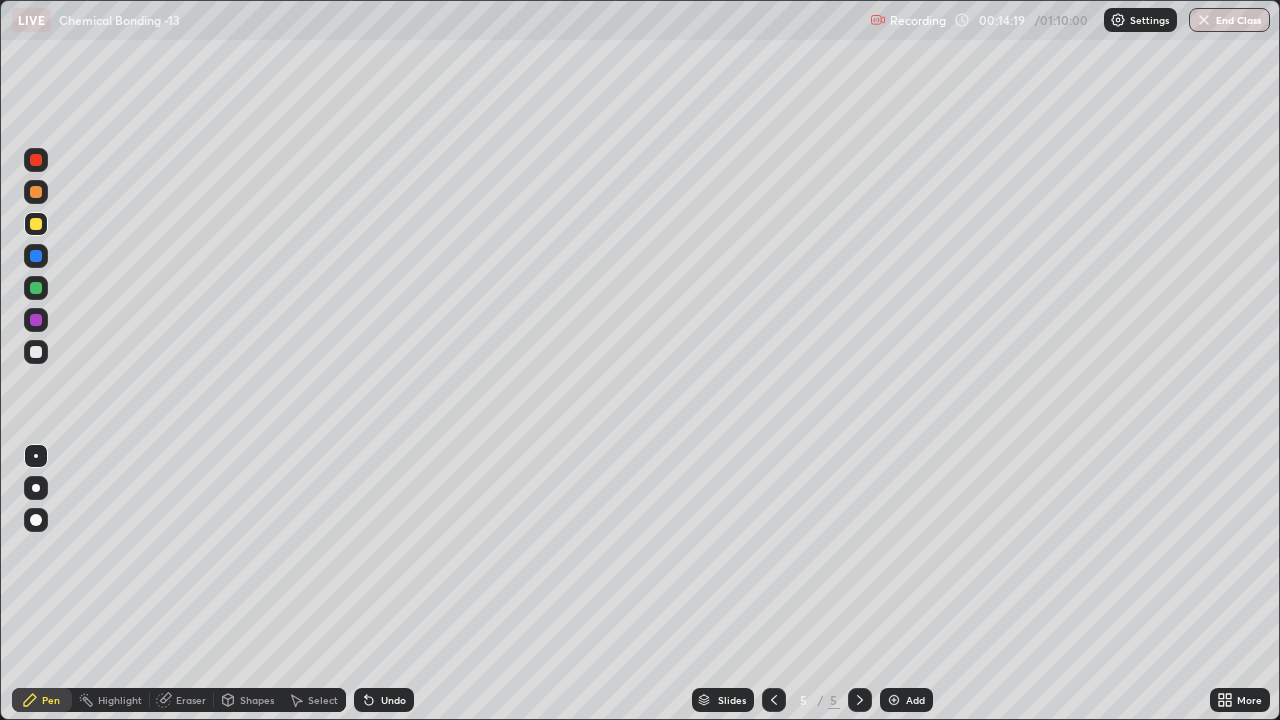 click on "Eraser" at bounding box center (191, 700) 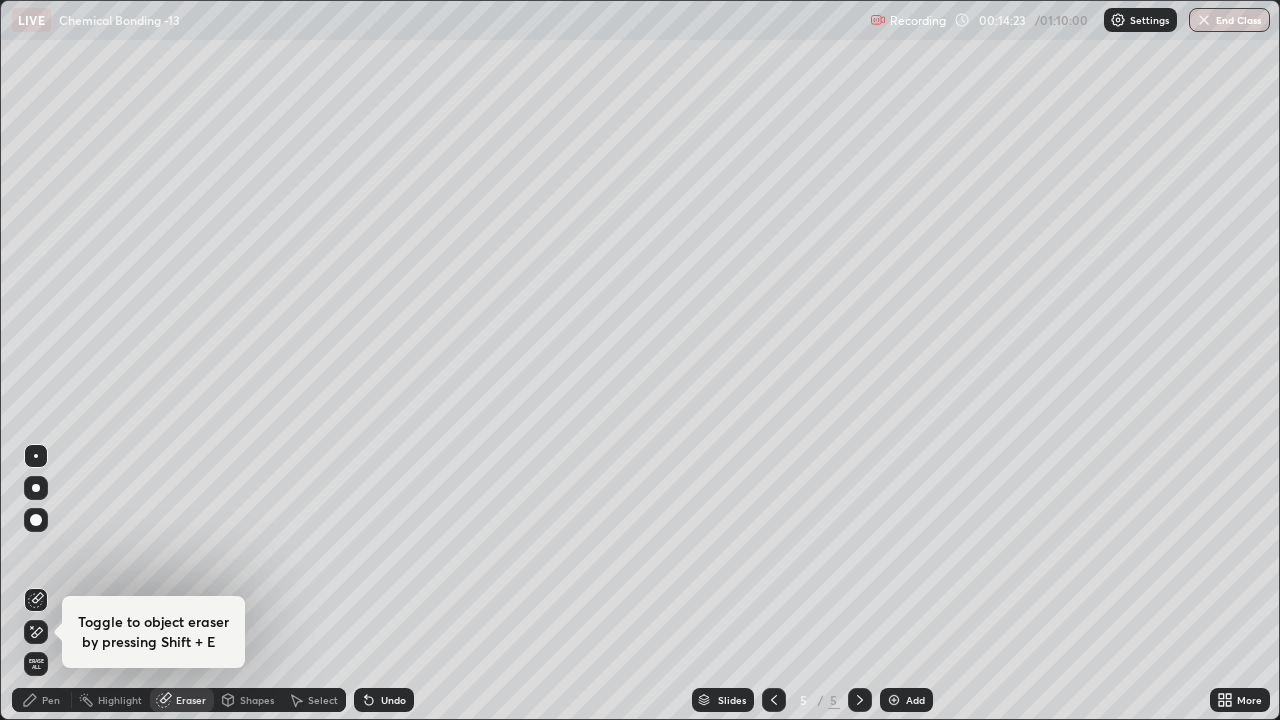 click on "Pen" at bounding box center [51, 700] 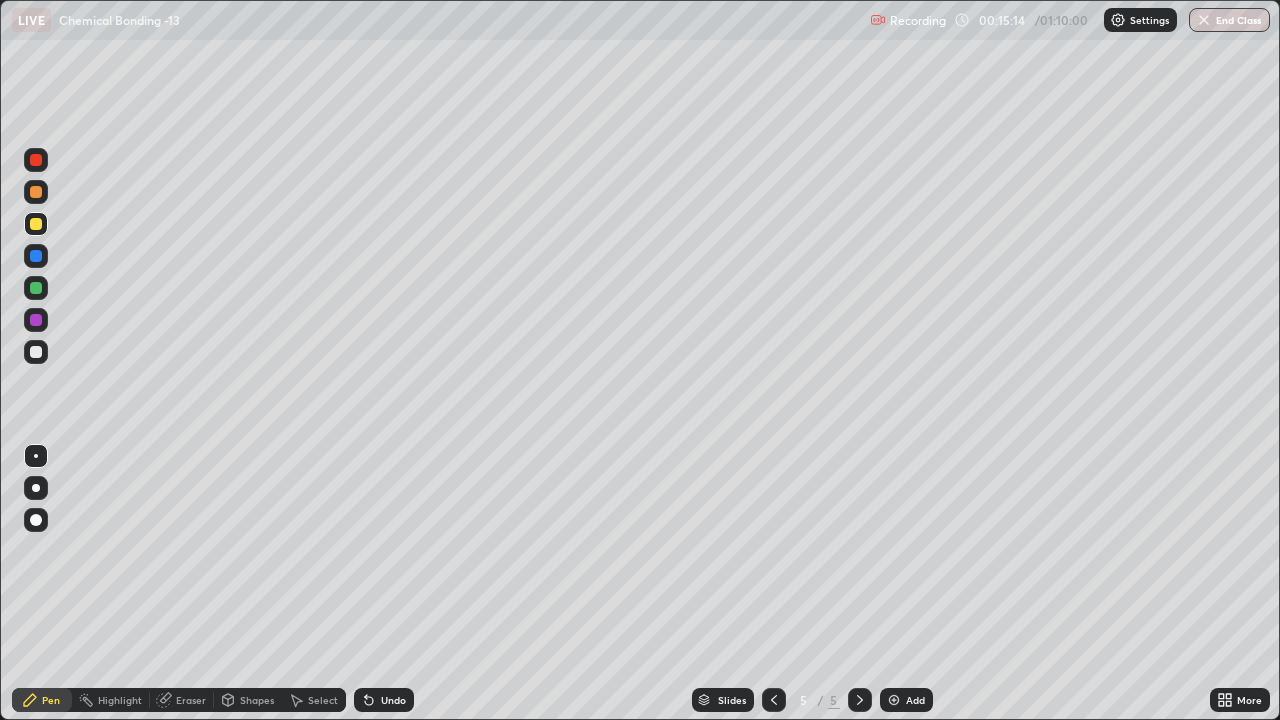 click at bounding box center [894, 700] 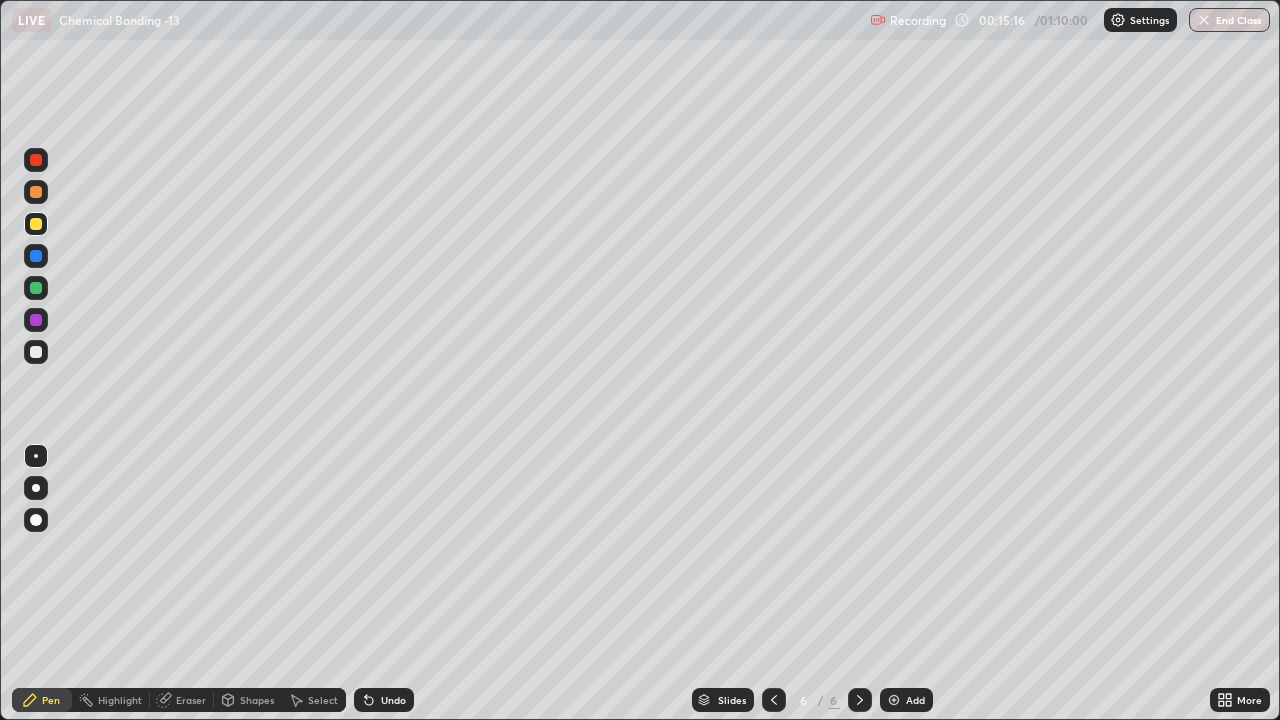 click 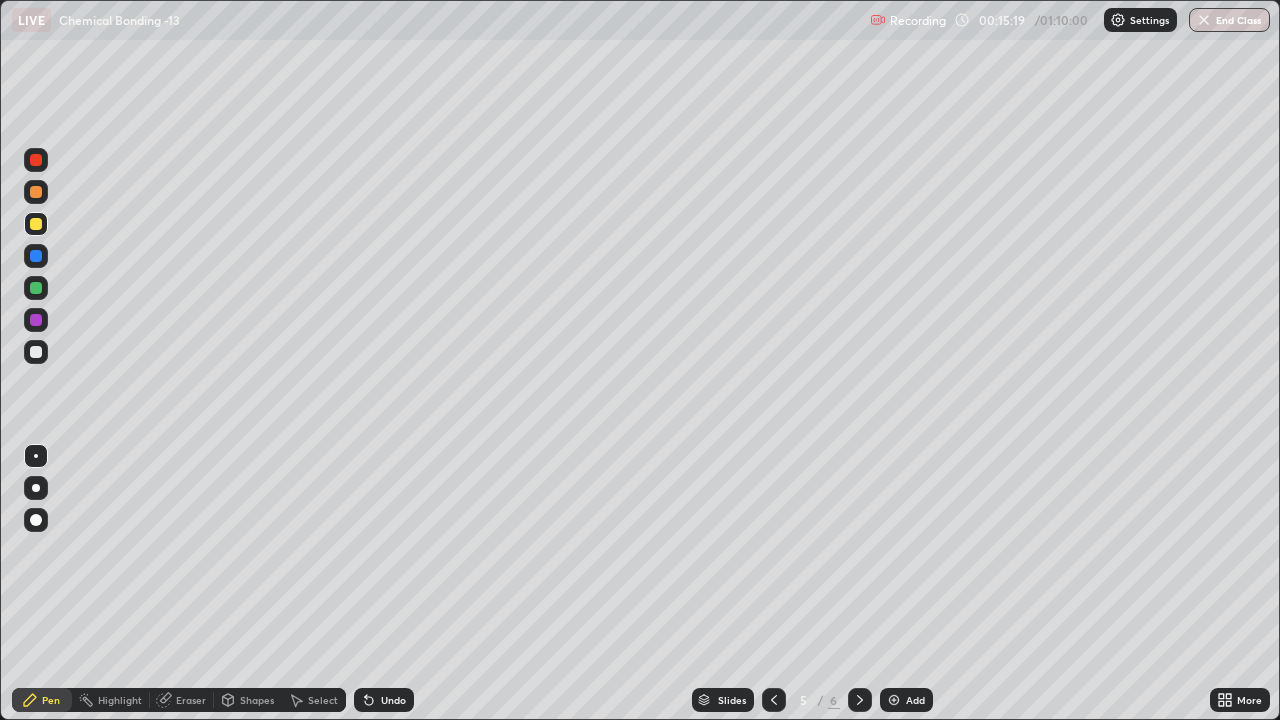 click 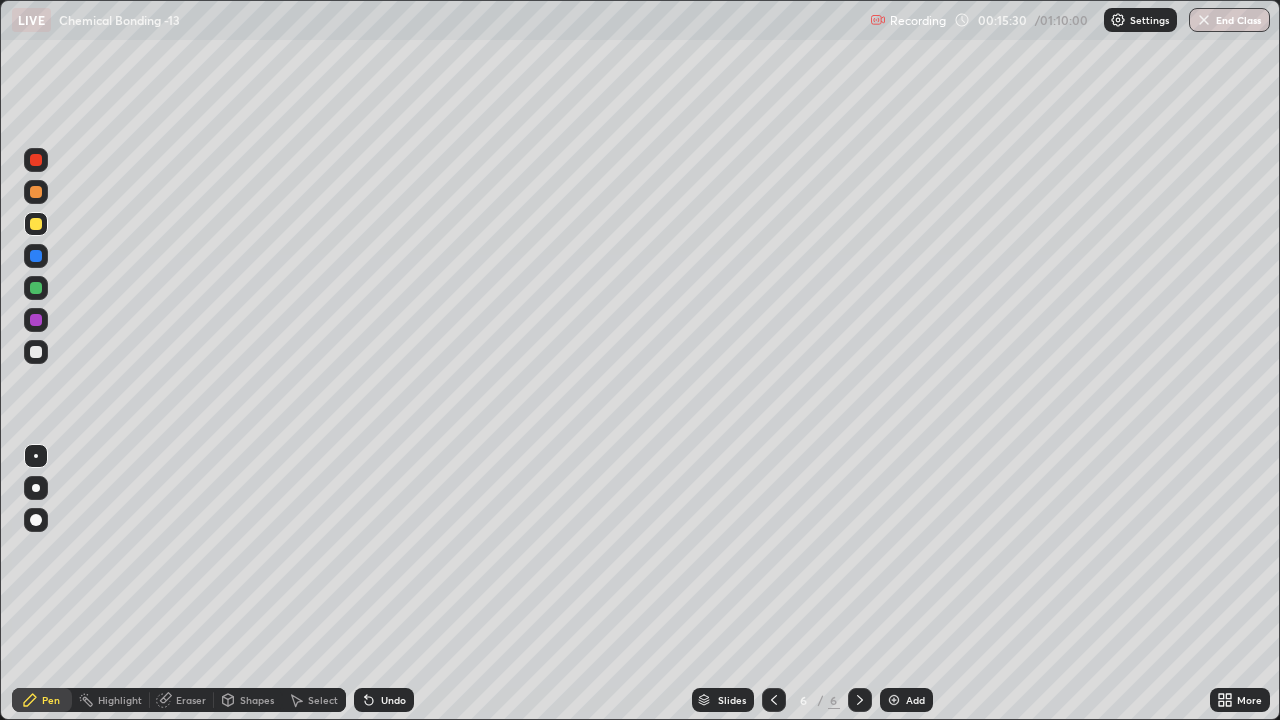 click at bounding box center [36, 352] 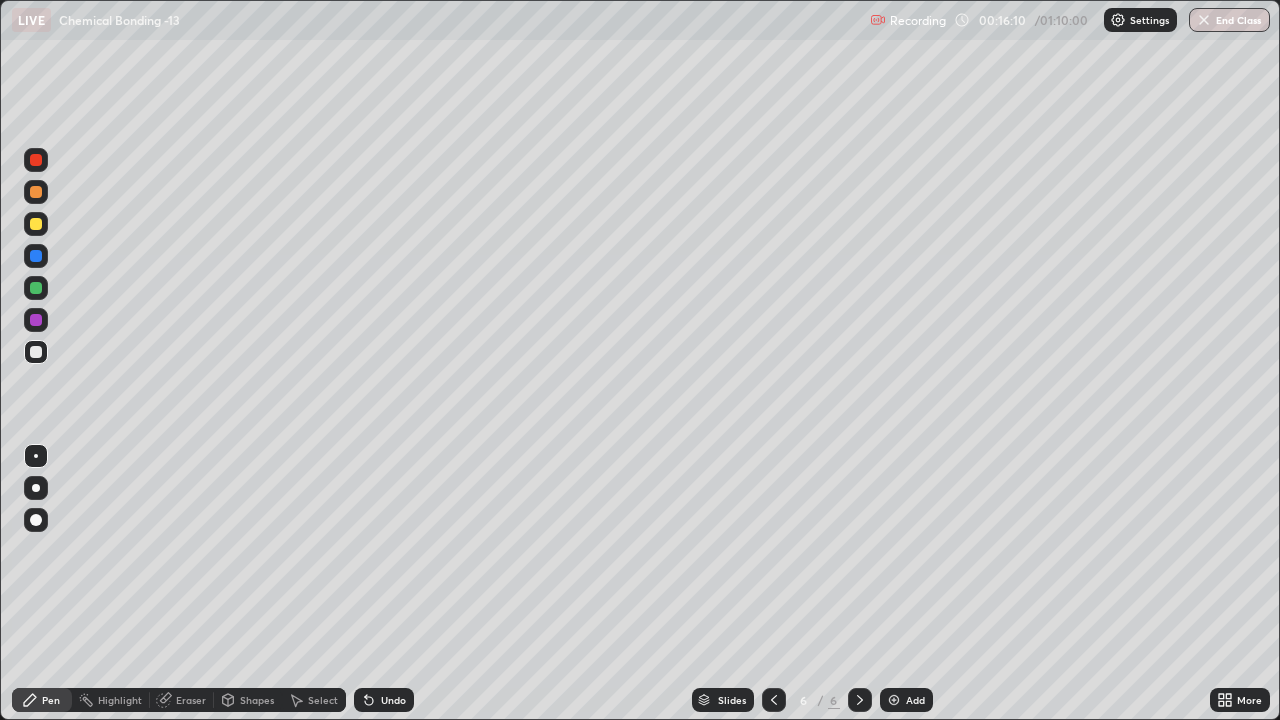 click at bounding box center (36, 224) 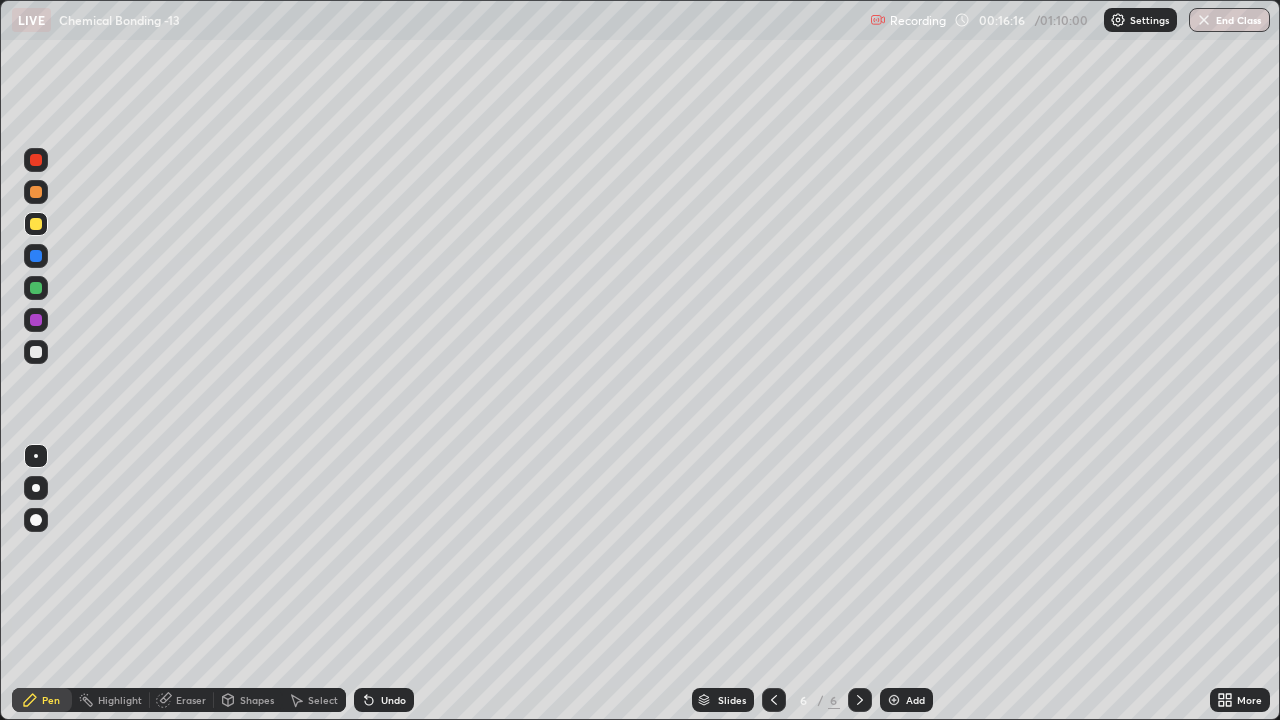 click at bounding box center [36, 352] 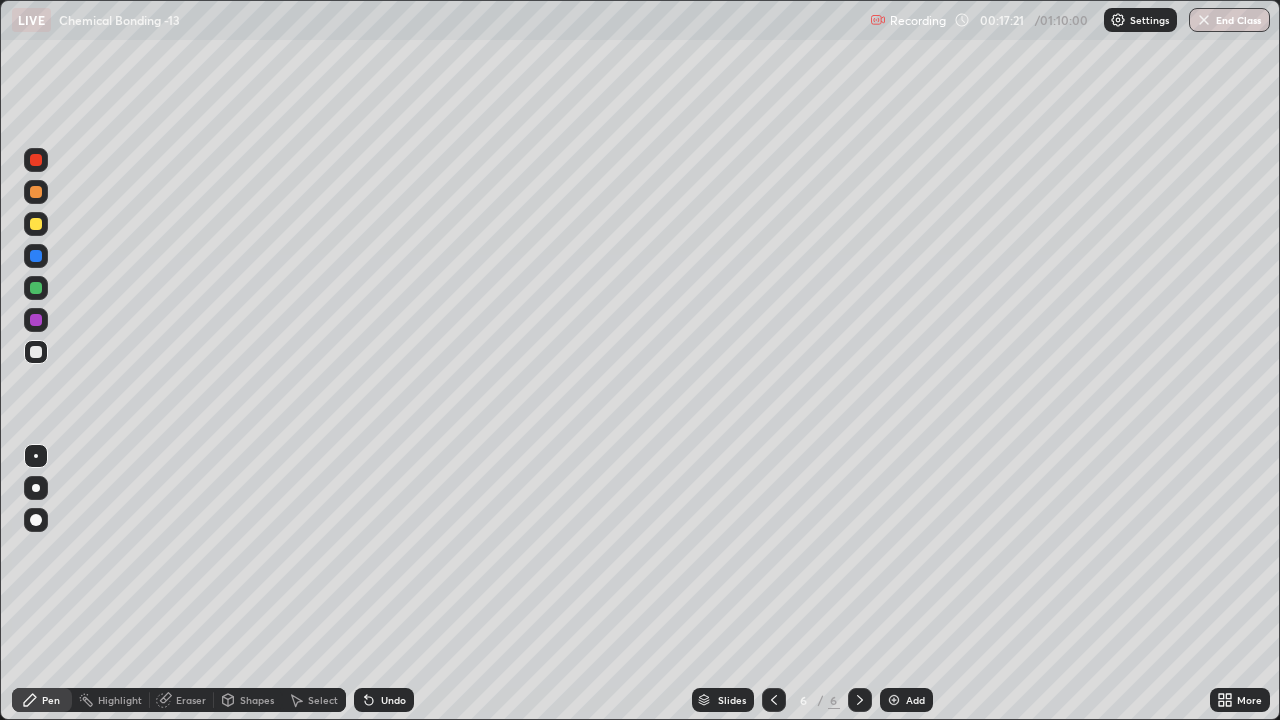 click 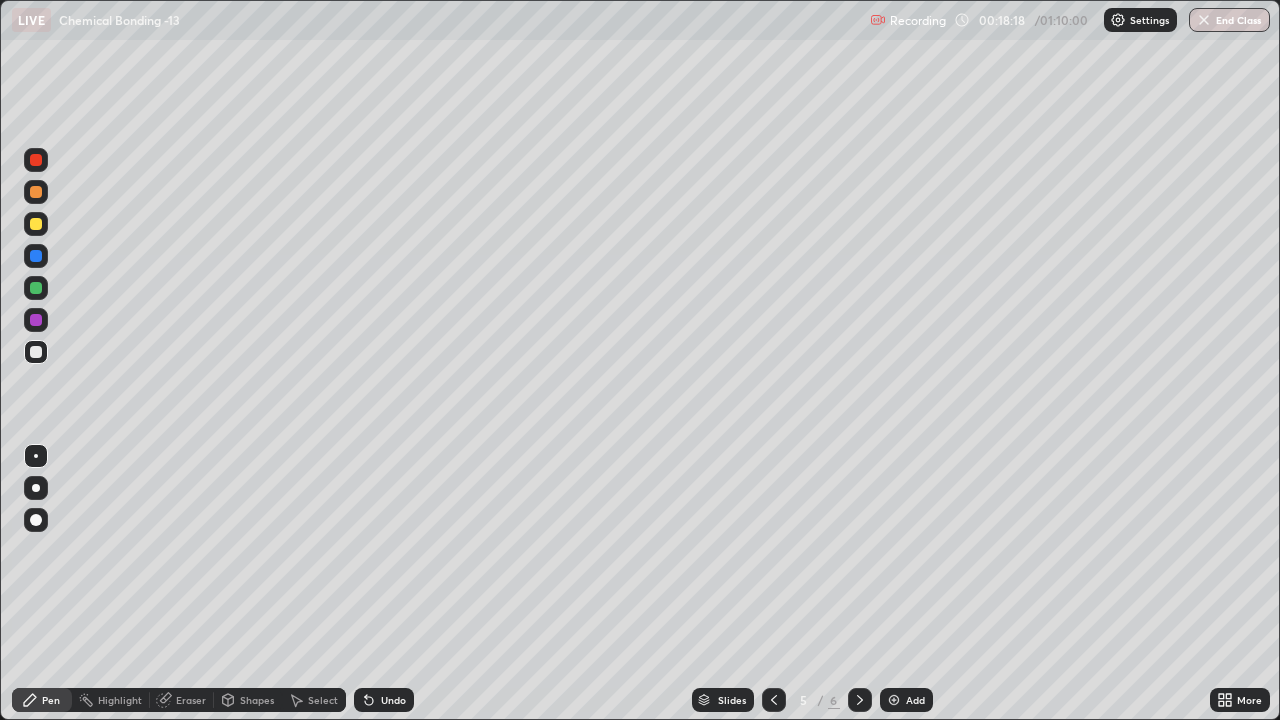 click 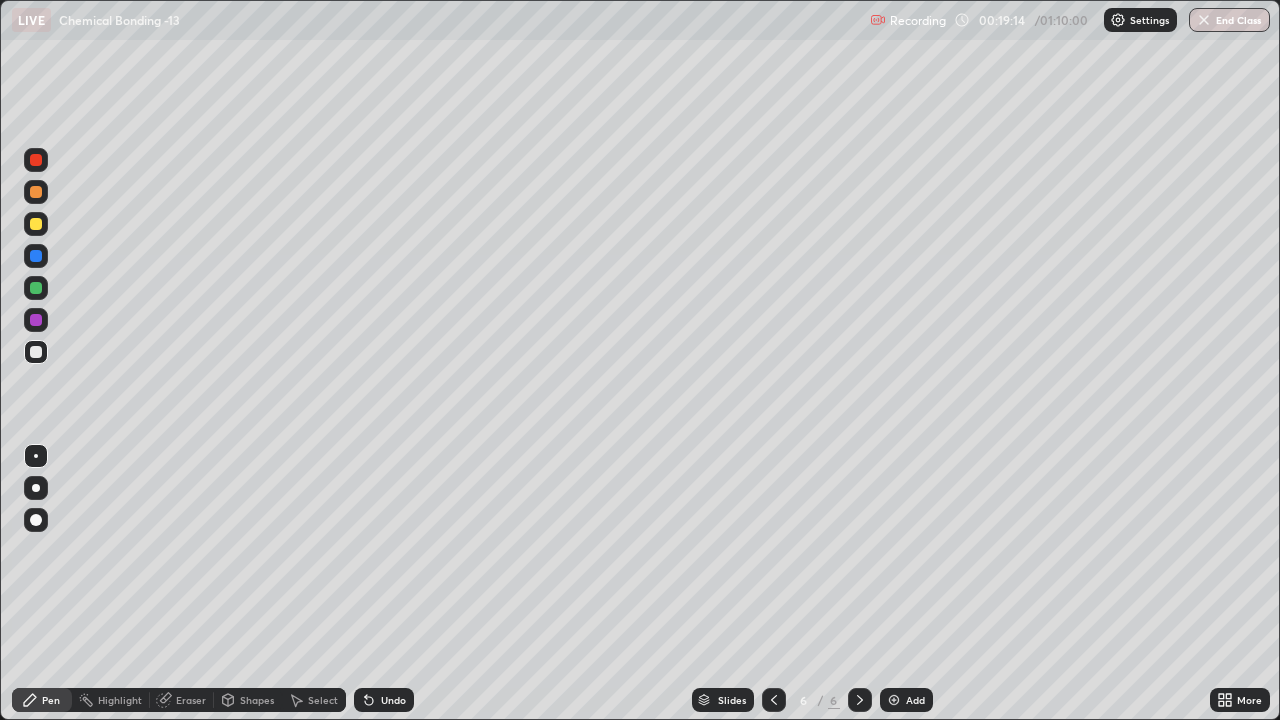 click at bounding box center [36, 224] 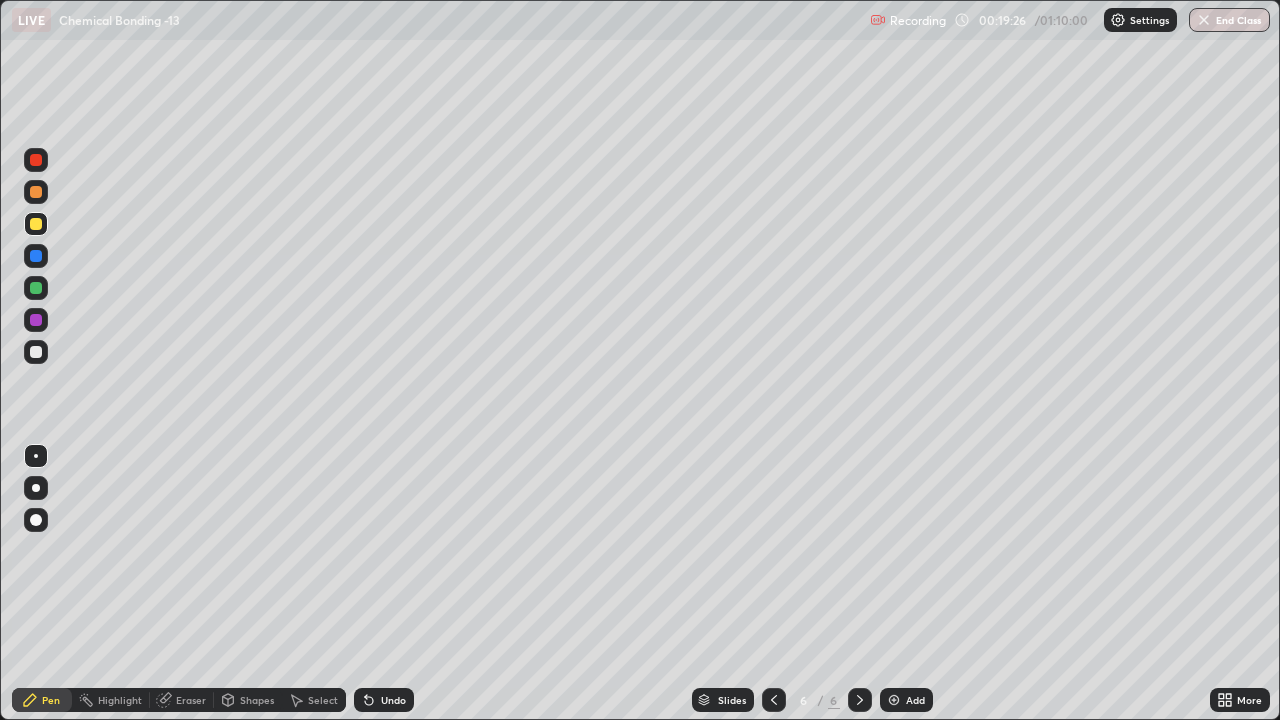 click at bounding box center [36, 352] 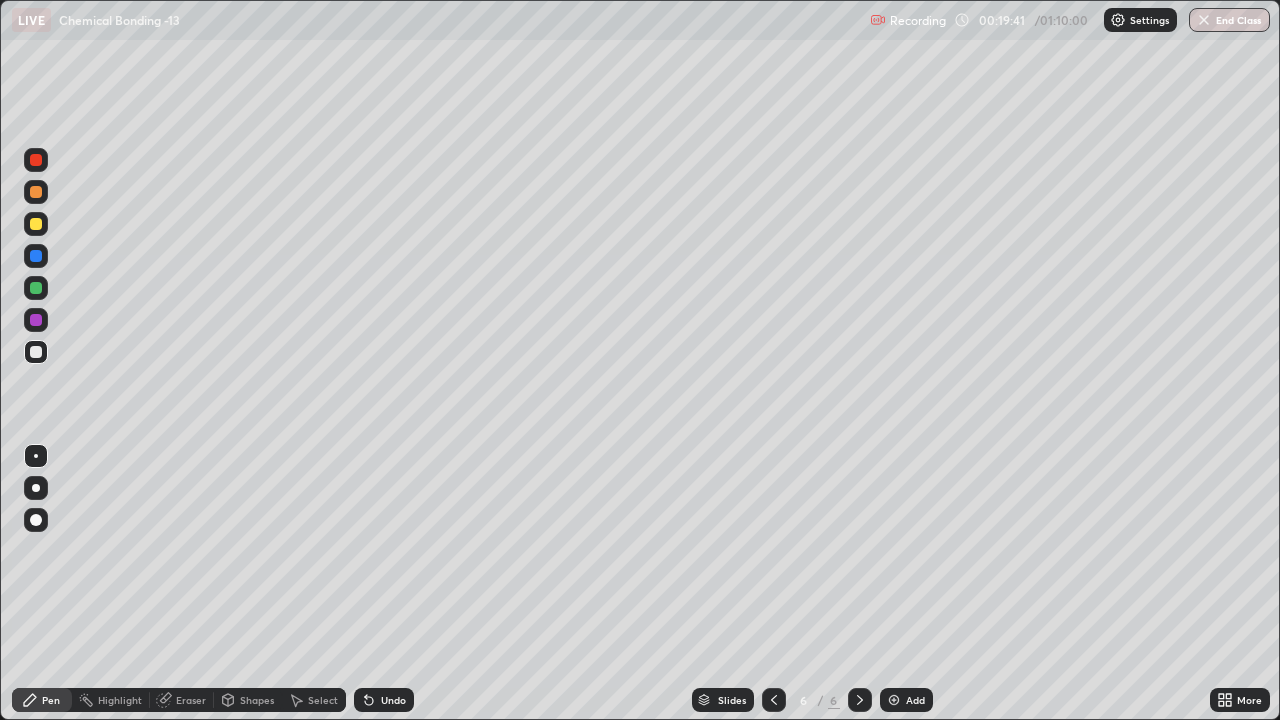 click at bounding box center (36, 224) 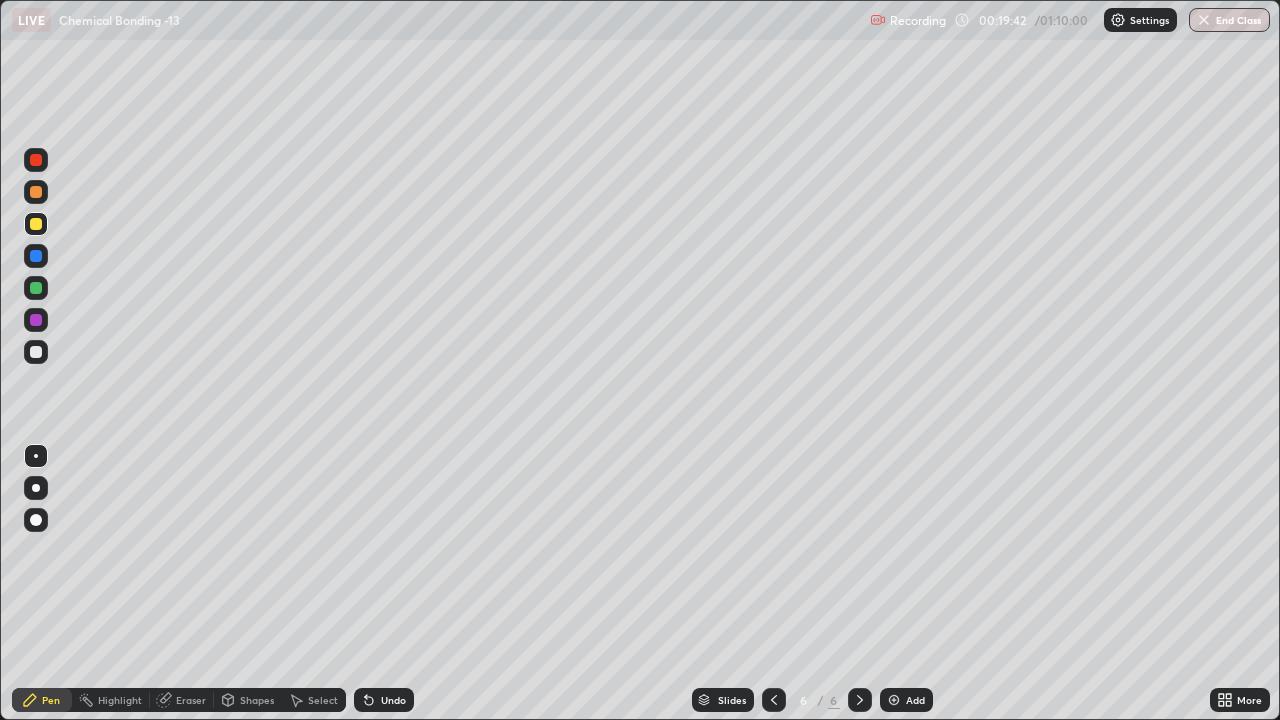 click at bounding box center [36, 320] 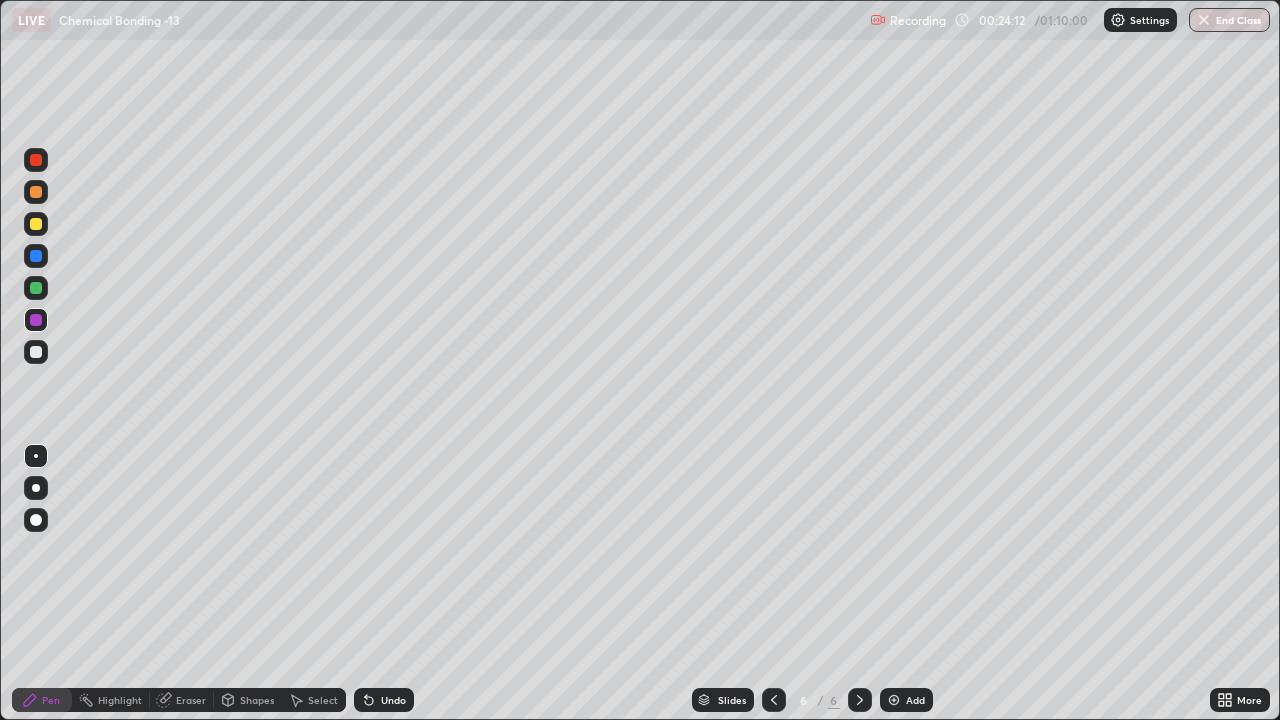 click on "Add" at bounding box center [906, 700] 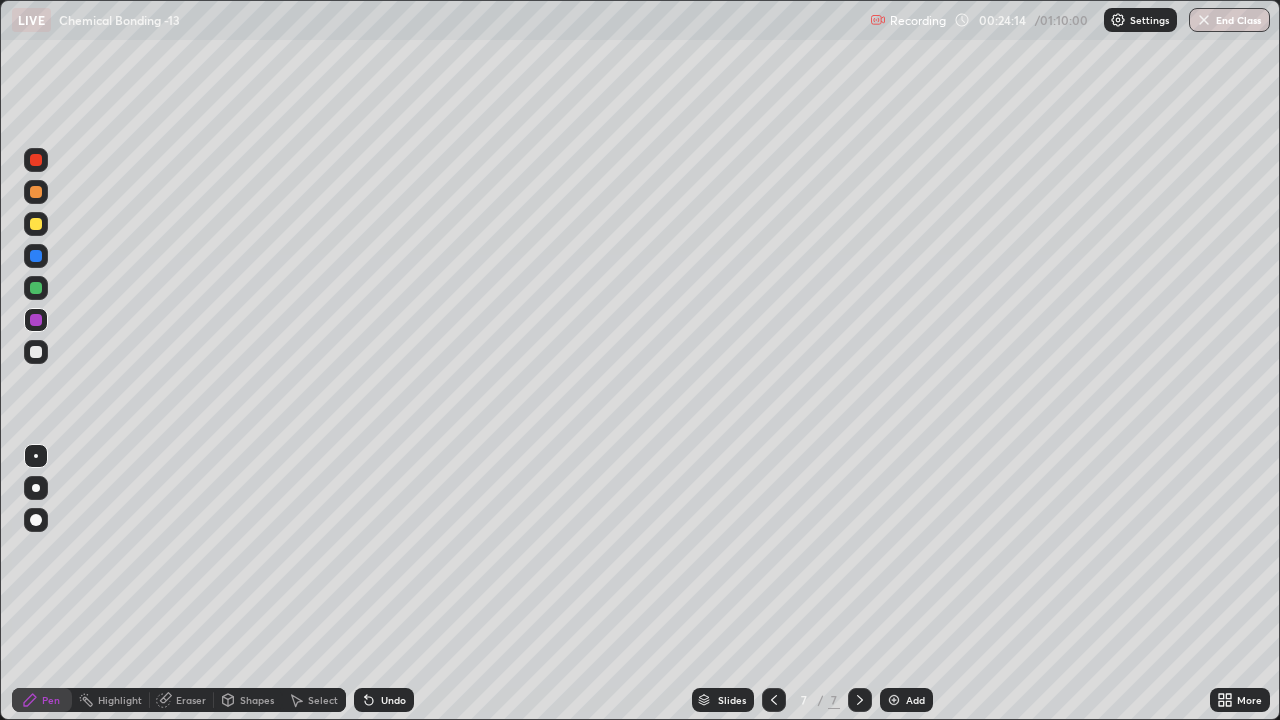 click at bounding box center (36, 224) 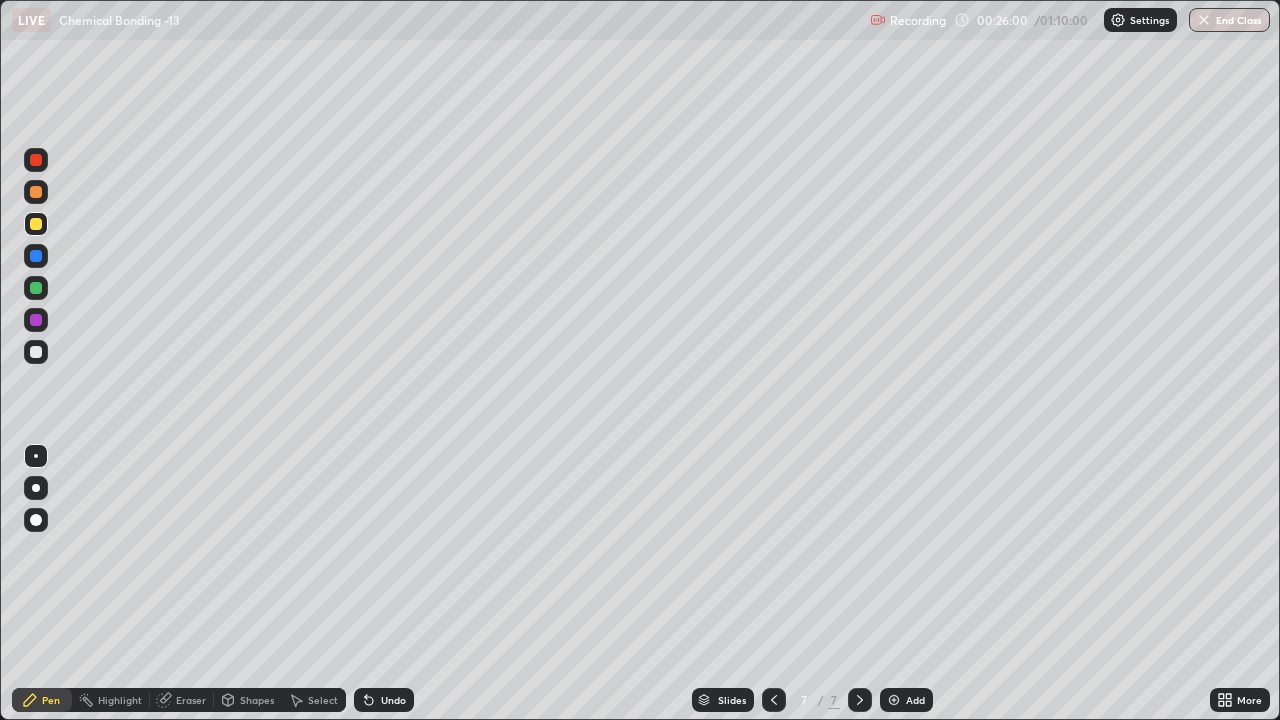 click at bounding box center (36, 352) 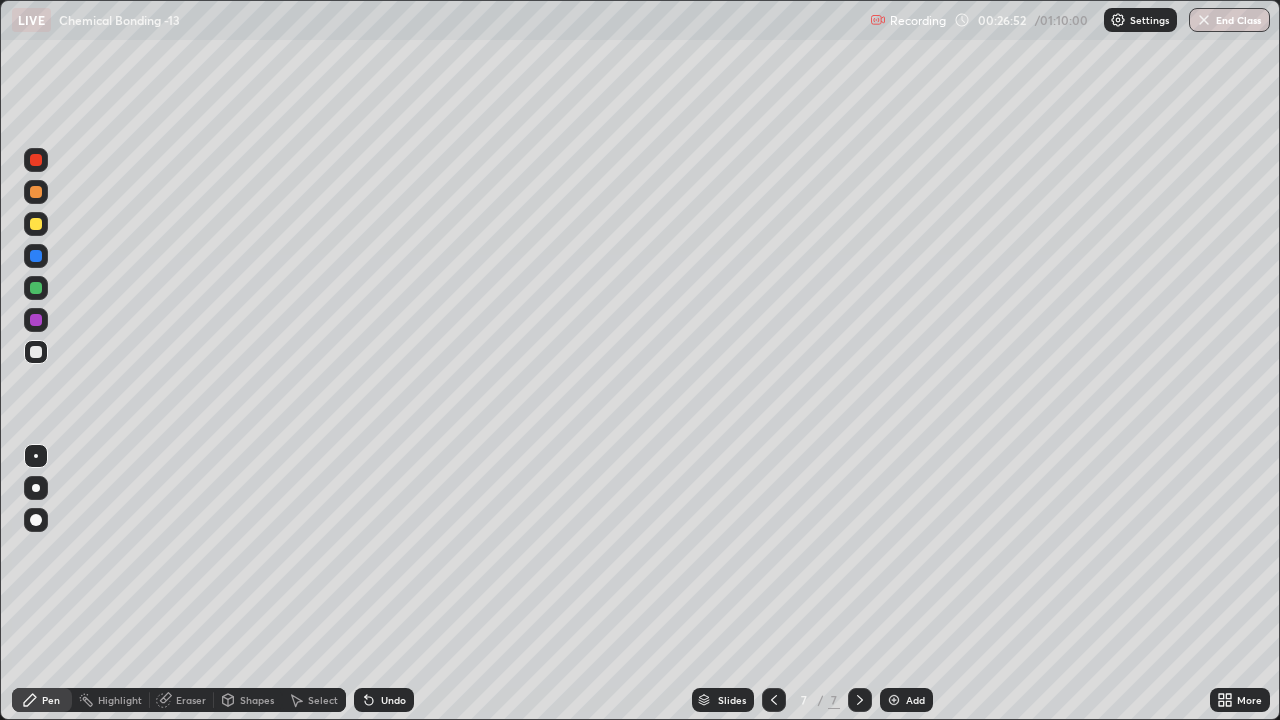 click at bounding box center [36, 224] 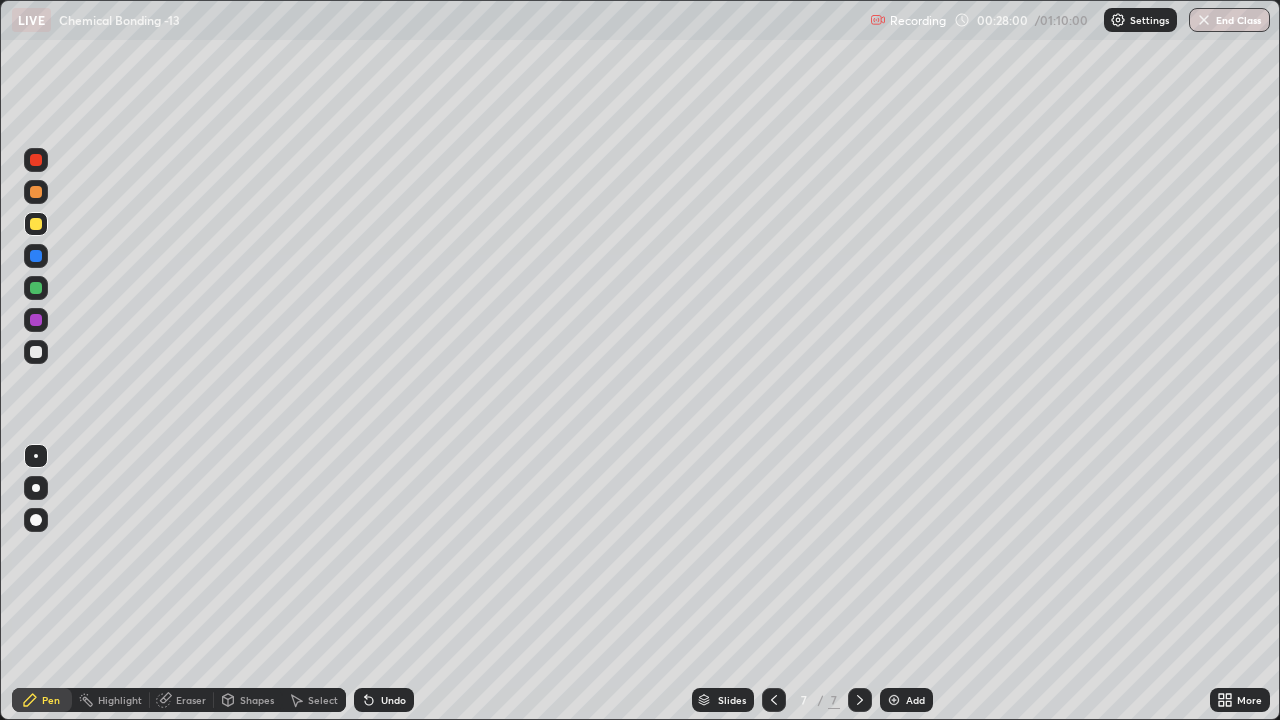 click on "Eraser" at bounding box center [191, 700] 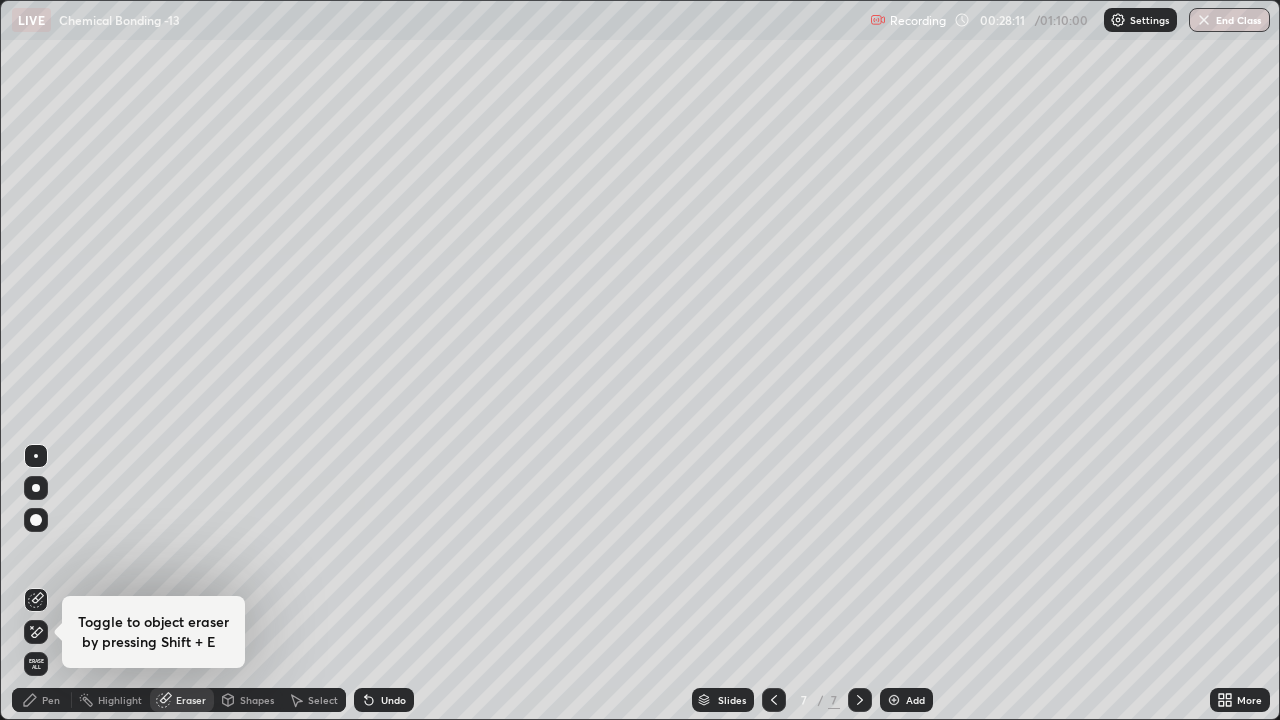 click on "Pen" at bounding box center (51, 700) 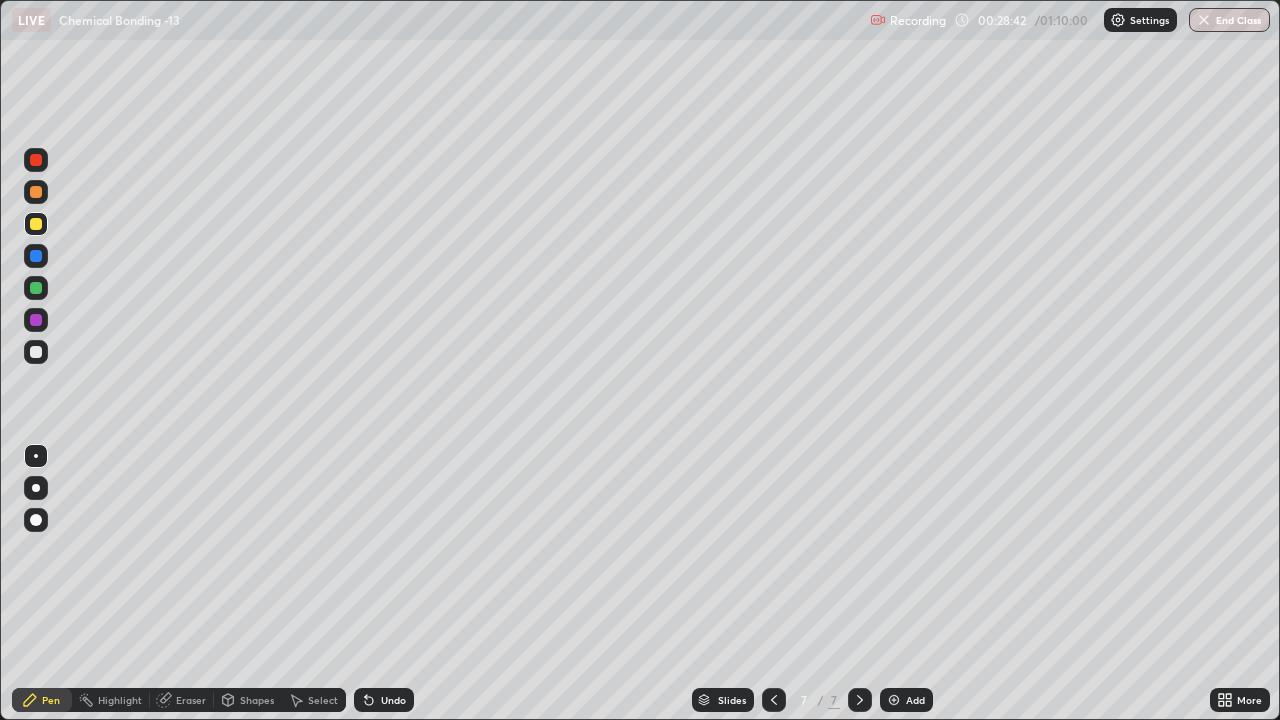 click on "Undo" at bounding box center [384, 700] 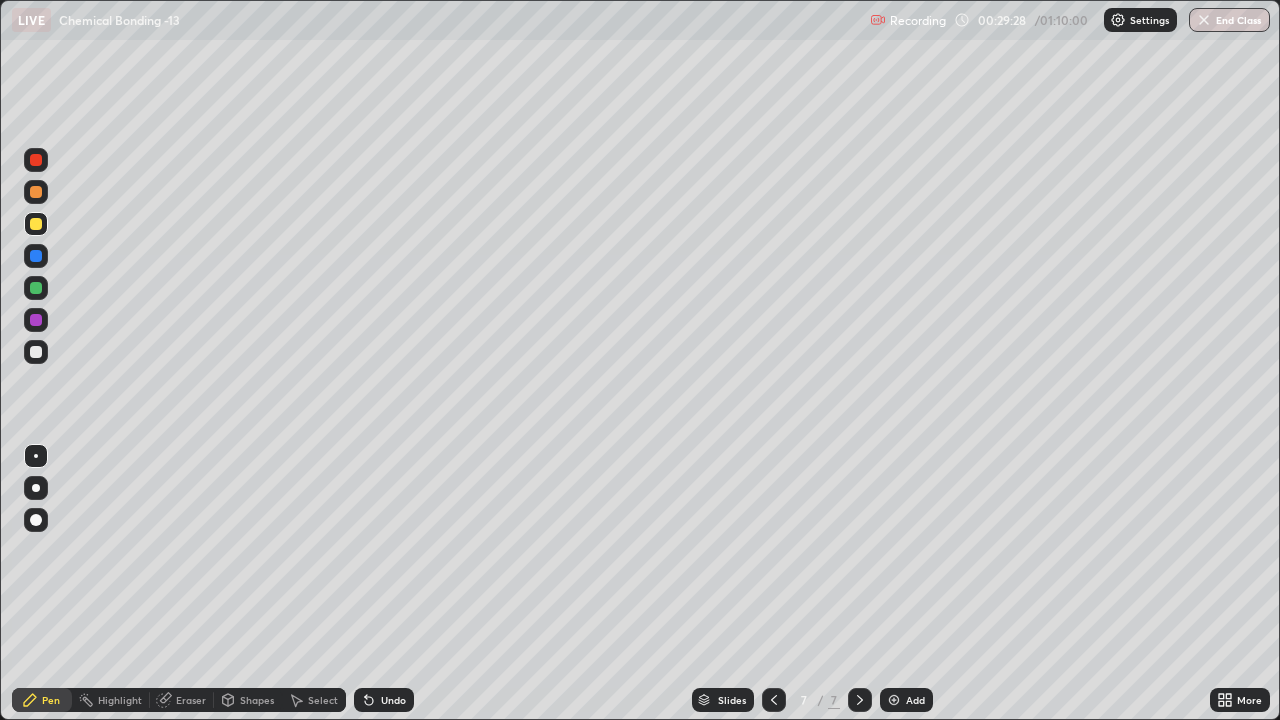 click on "Undo" at bounding box center [384, 700] 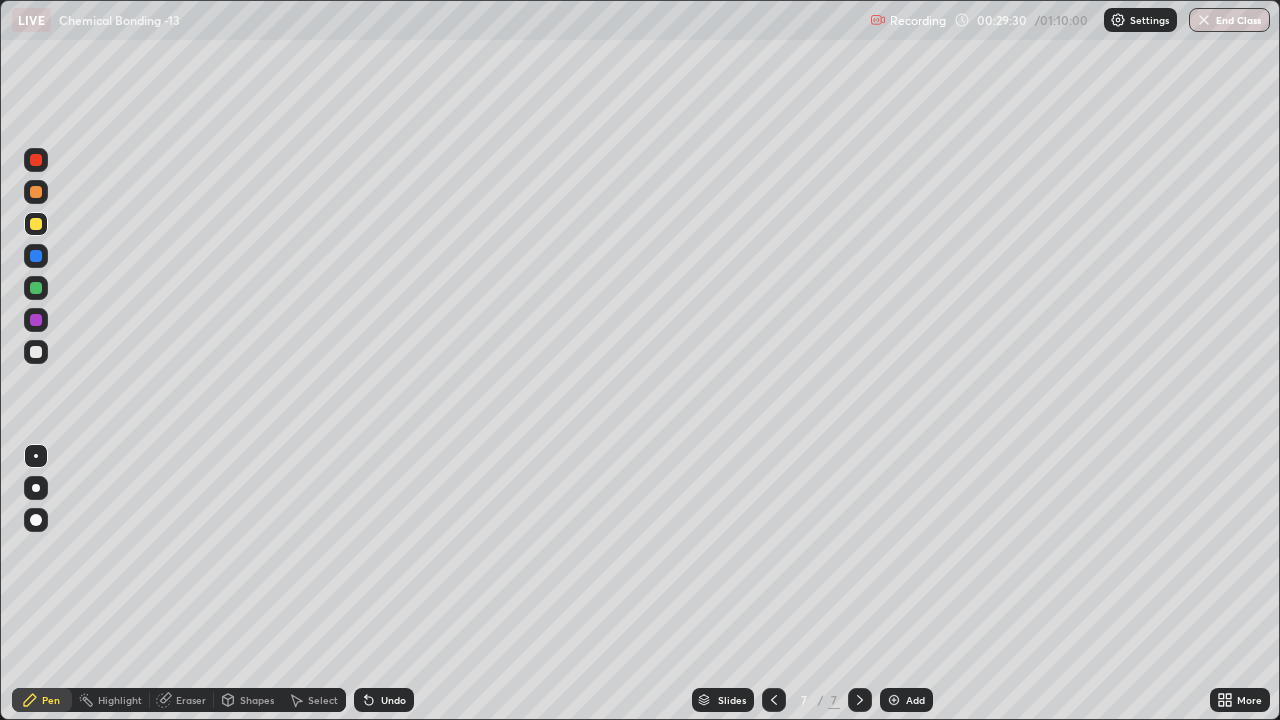 click at bounding box center [36, 352] 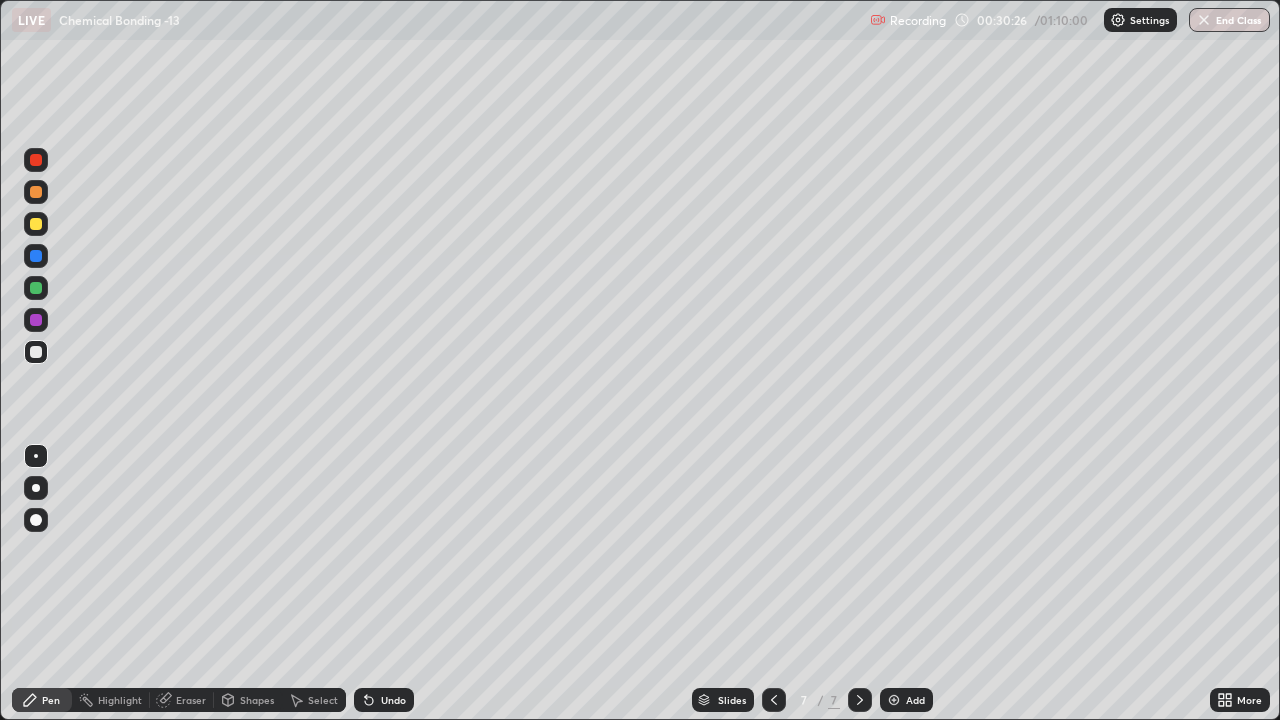 click at bounding box center [36, 224] 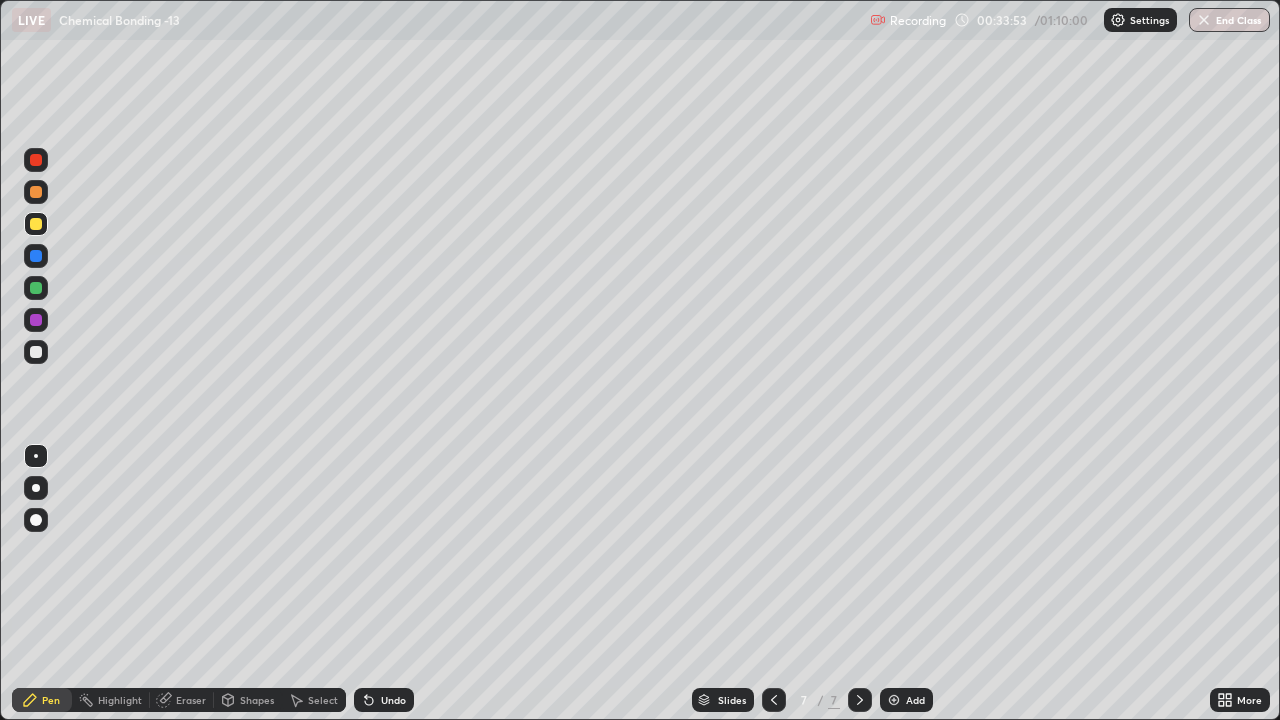 click on "Add" at bounding box center [906, 700] 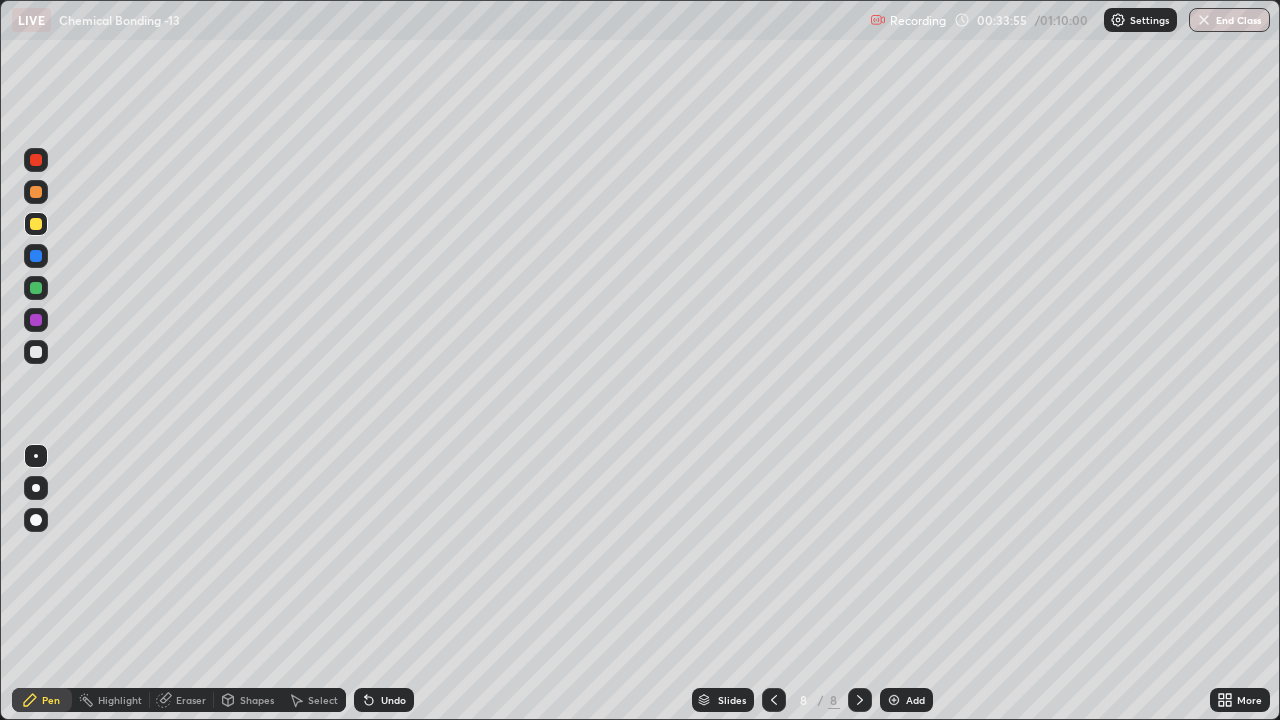 click at bounding box center (36, 352) 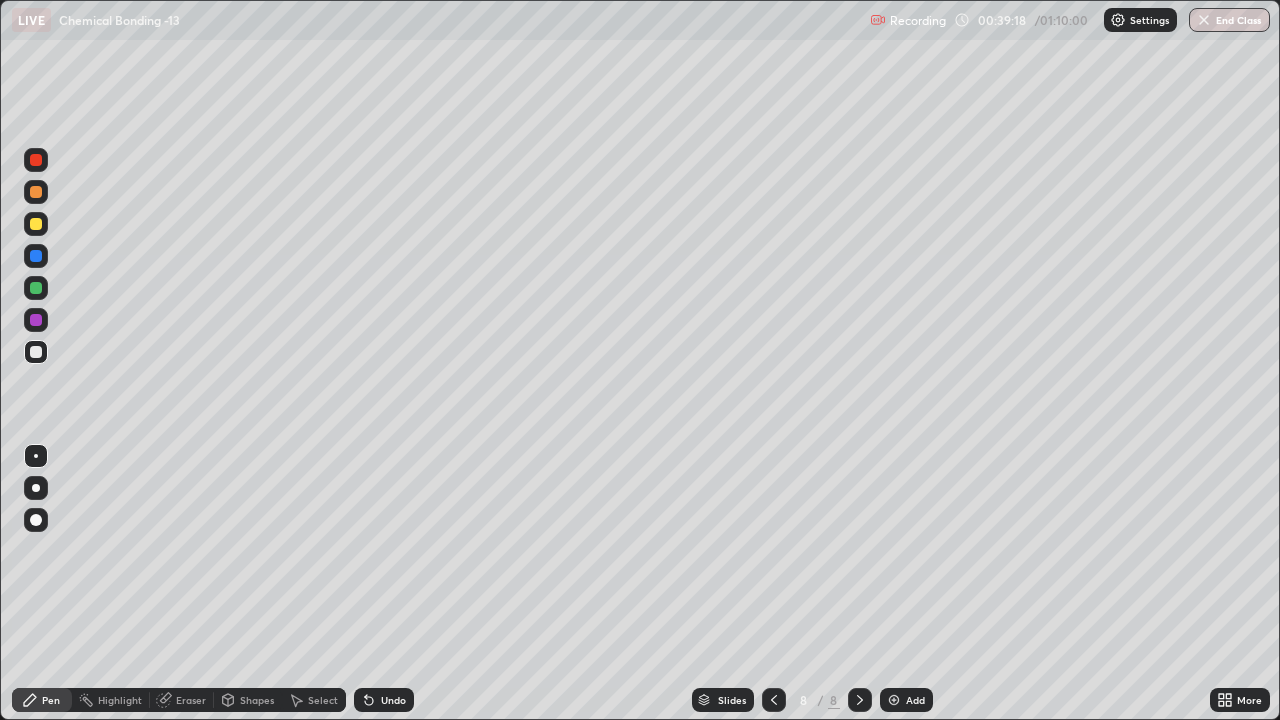 click at bounding box center (894, 700) 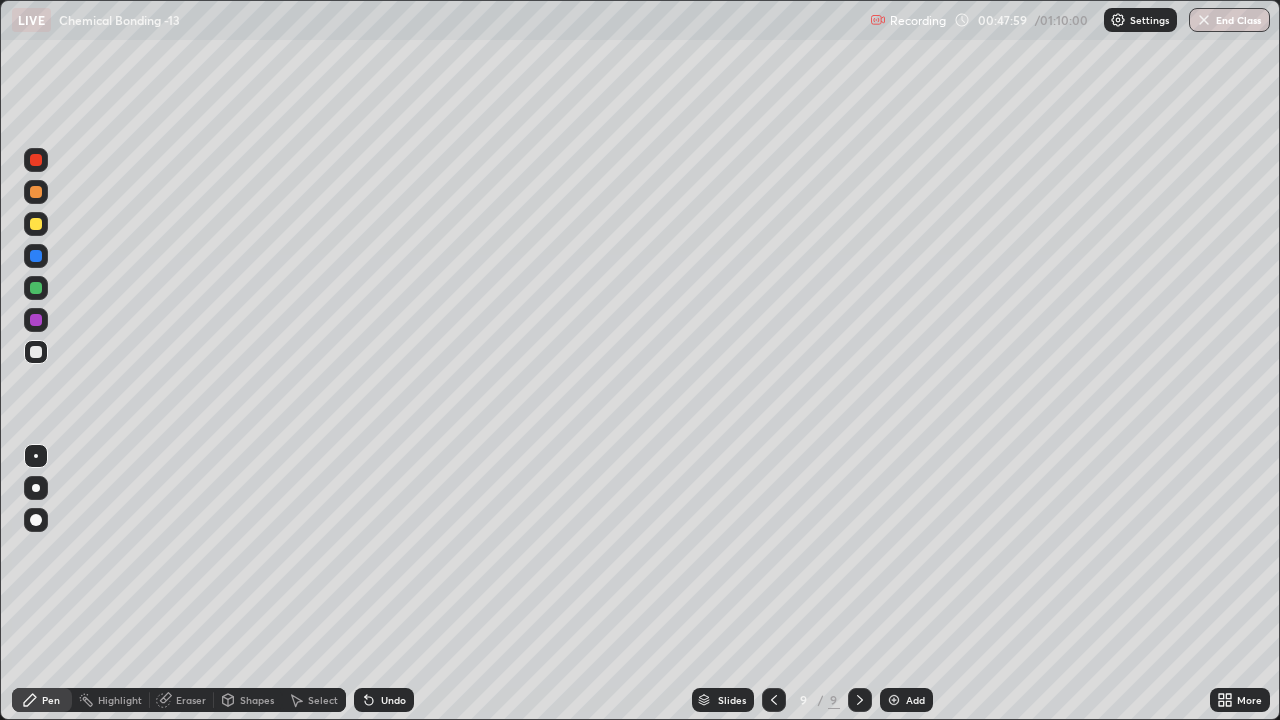click on "Add" at bounding box center (906, 700) 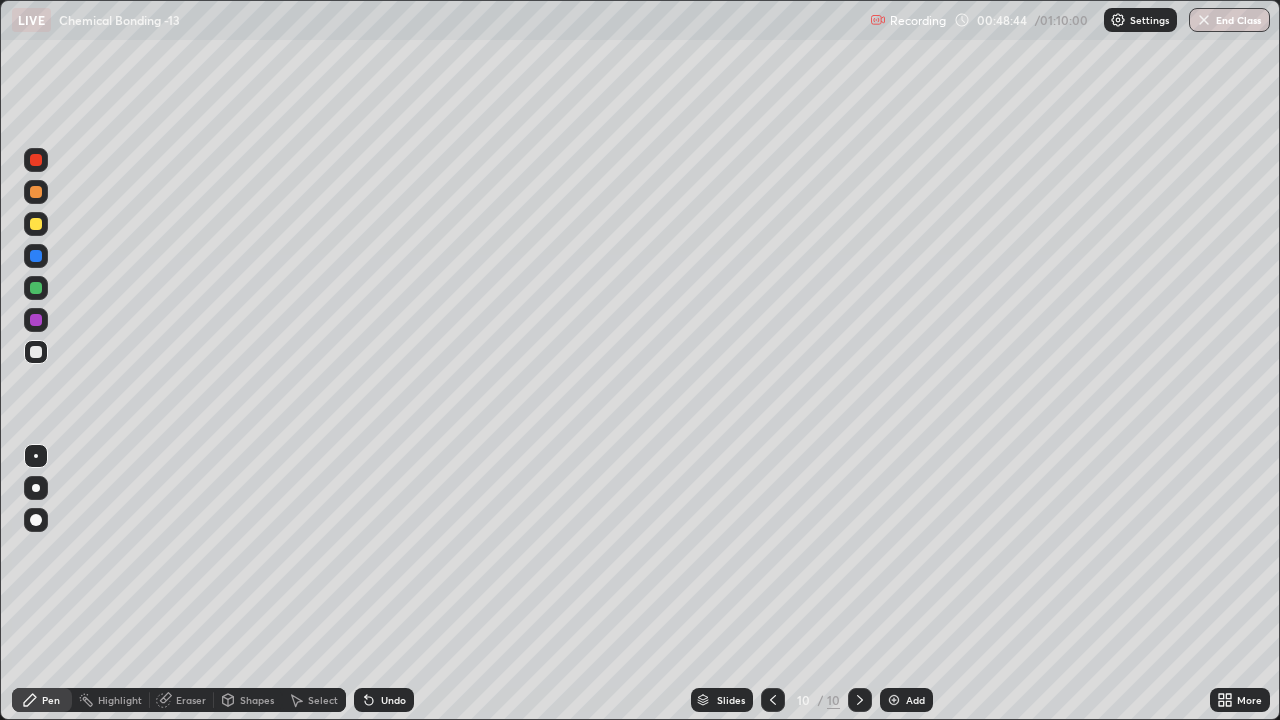 click on "Undo" at bounding box center (384, 700) 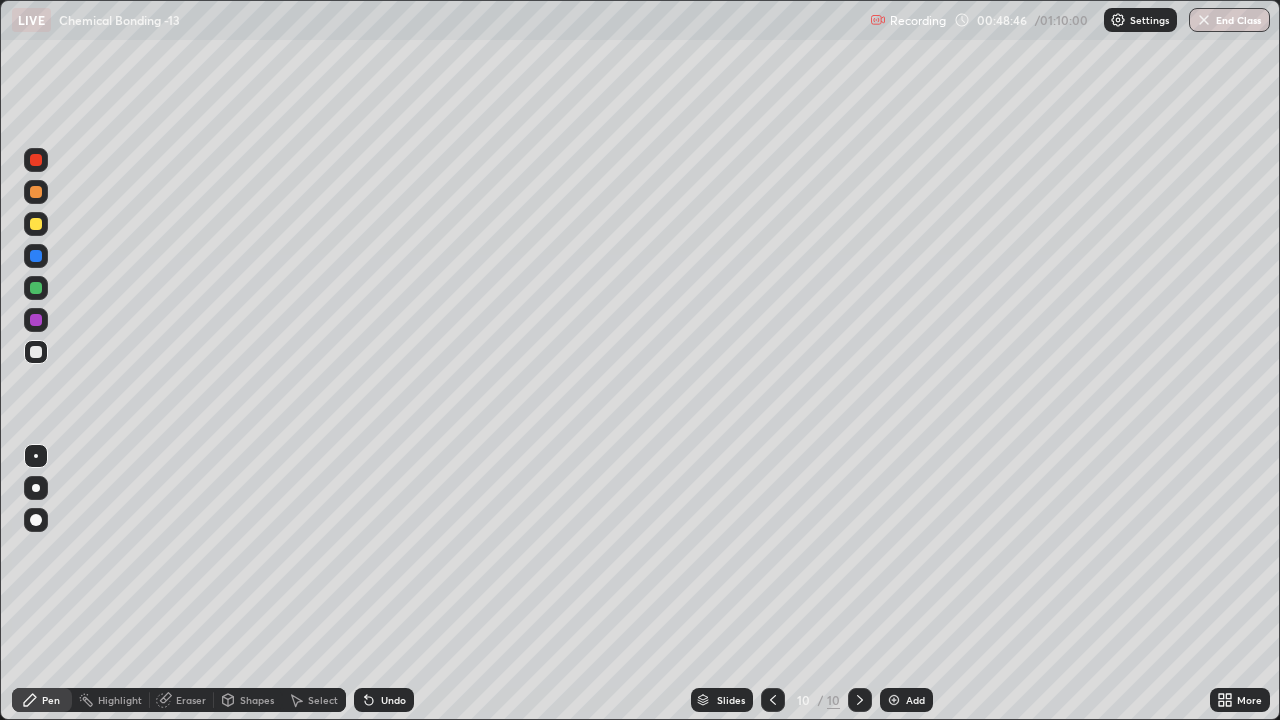 click on "Undo" at bounding box center [393, 700] 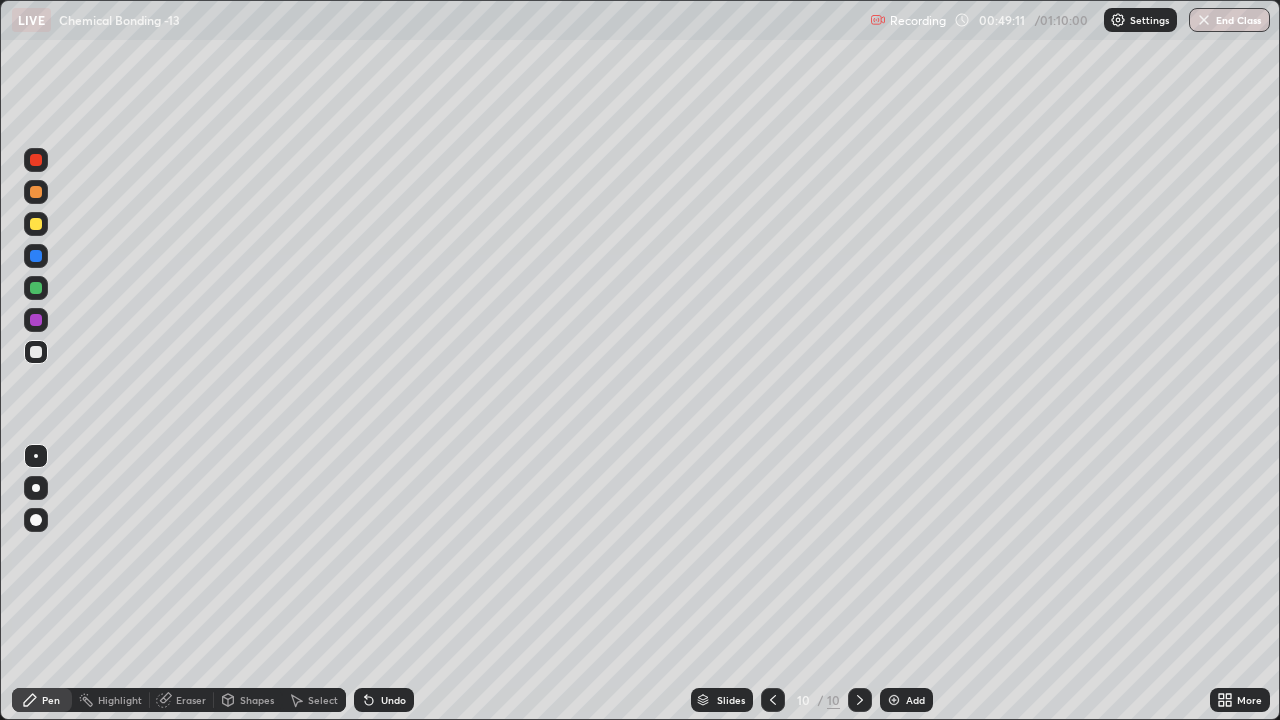 click on "Eraser" at bounding box center (191, 700) 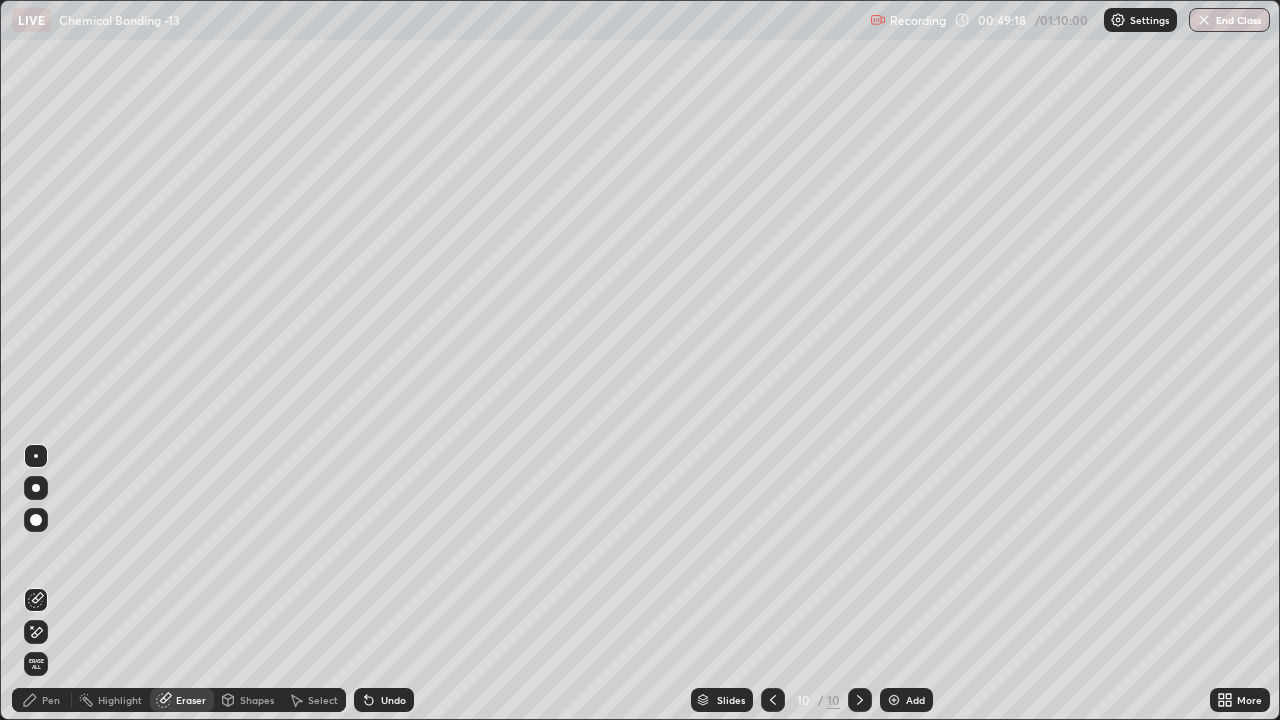 click on "Pen" at bounding box center (42, 700) 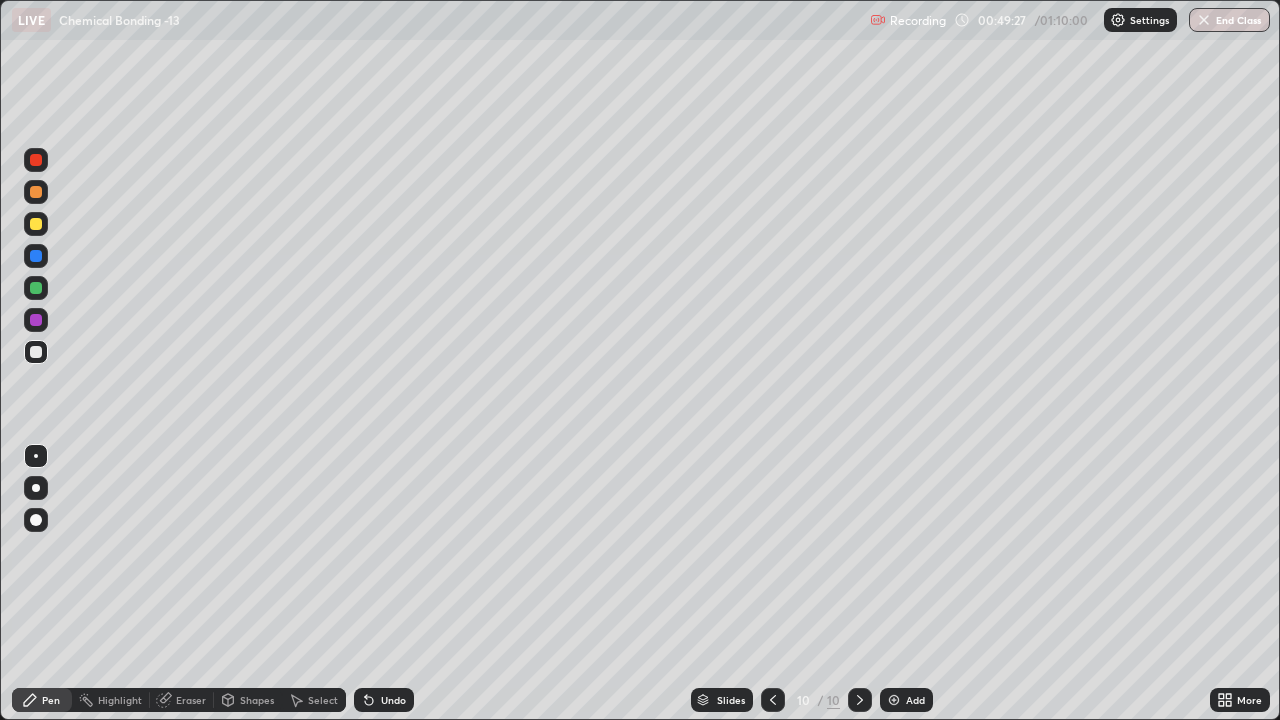 click on "Eraser" at bounding box center (182, 700) 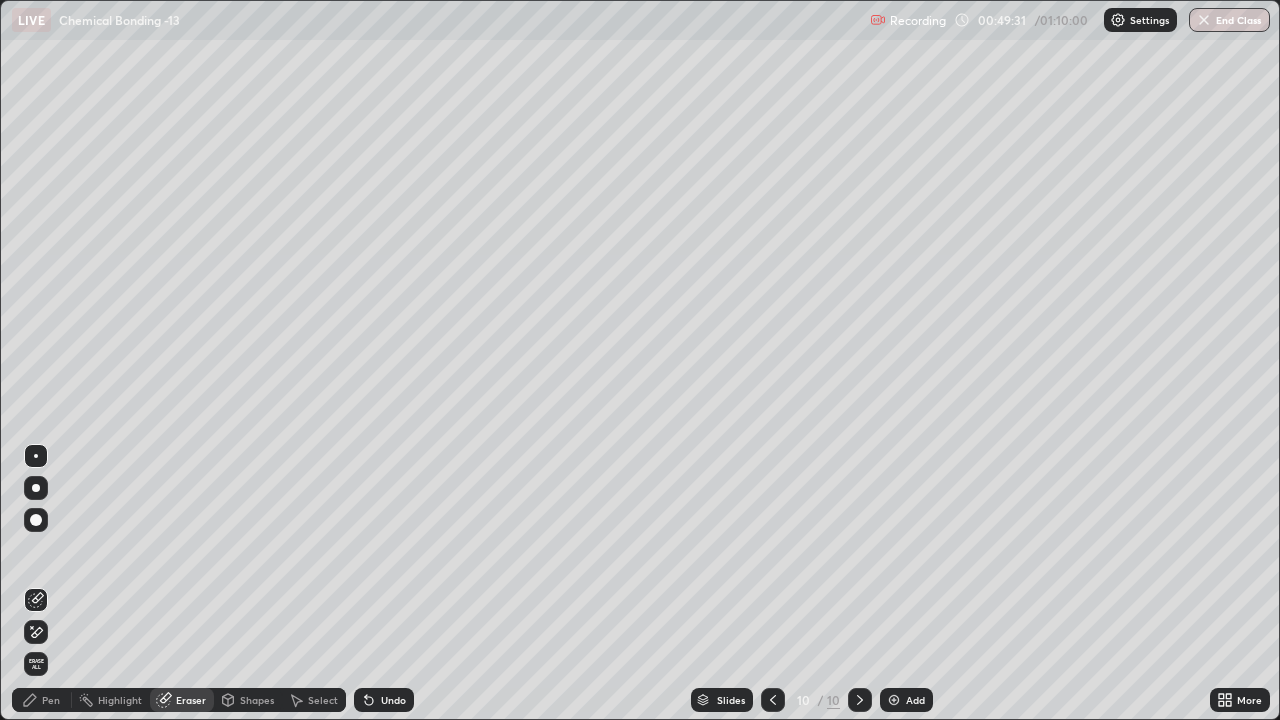 click on "Pen" at bounding box center [42, 700] 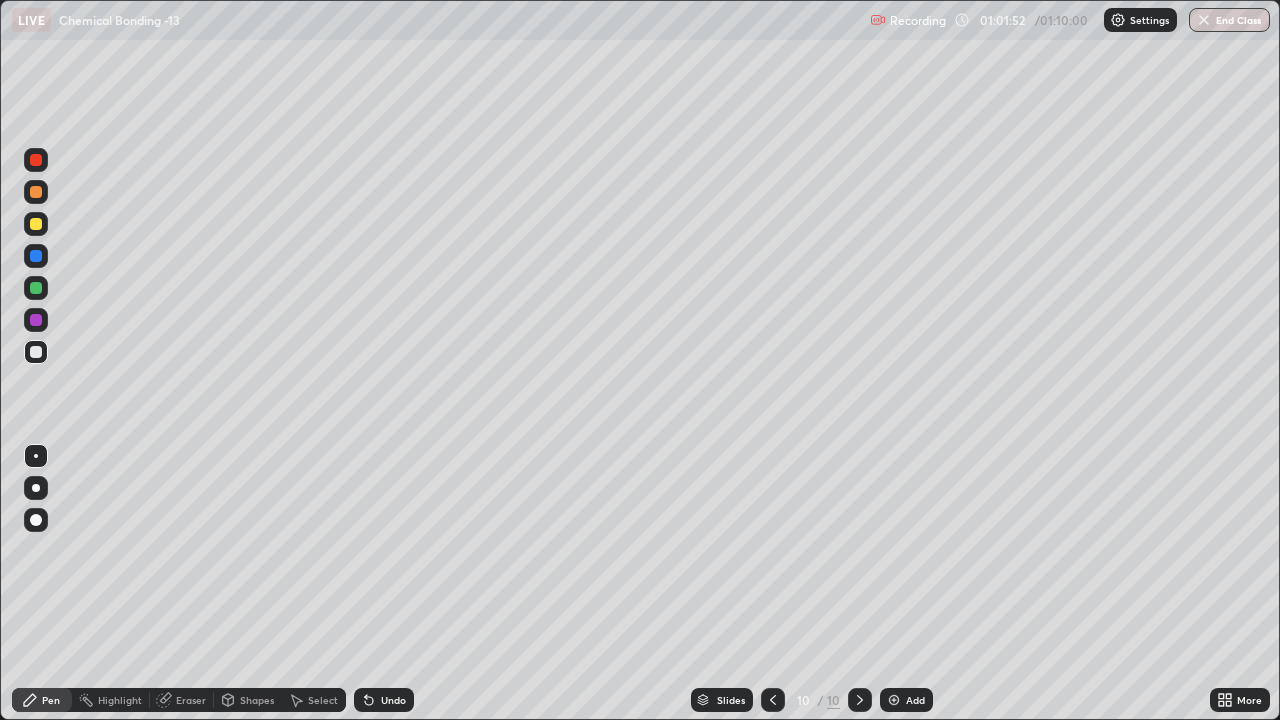 click on "Add" at bounding box center [915, 700] 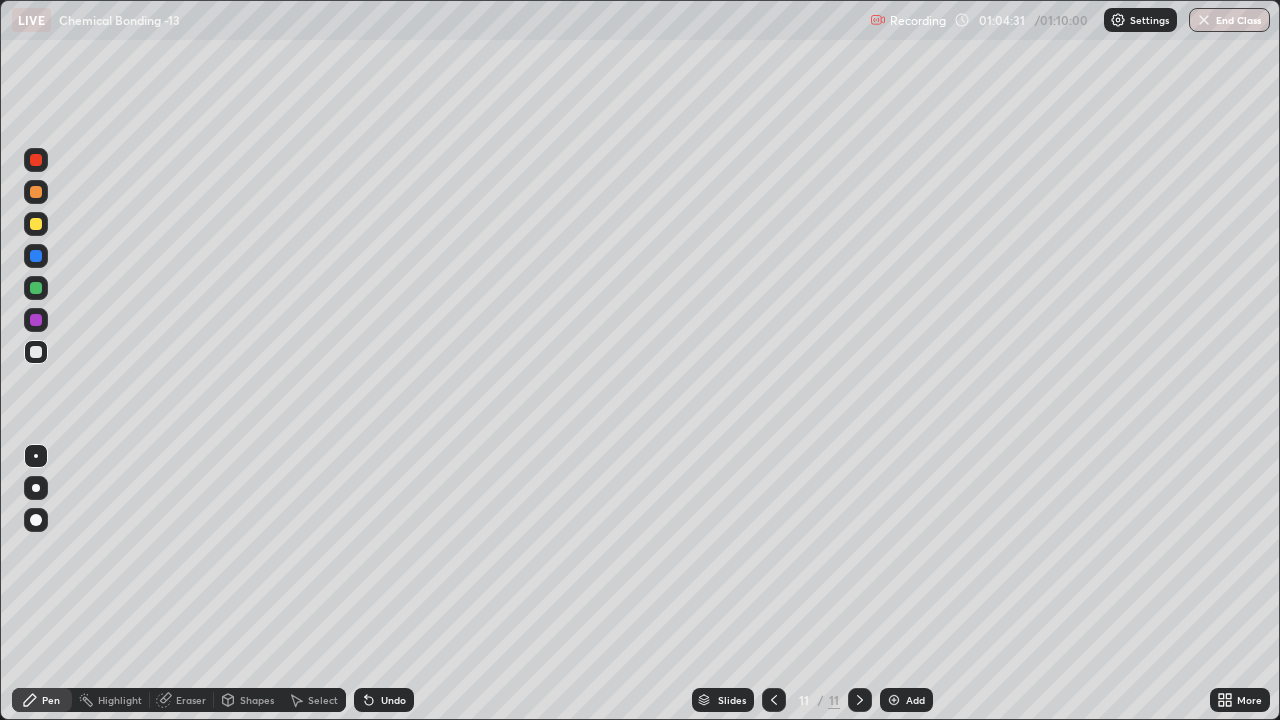 click on "Add" at bounding box center (906, 700) 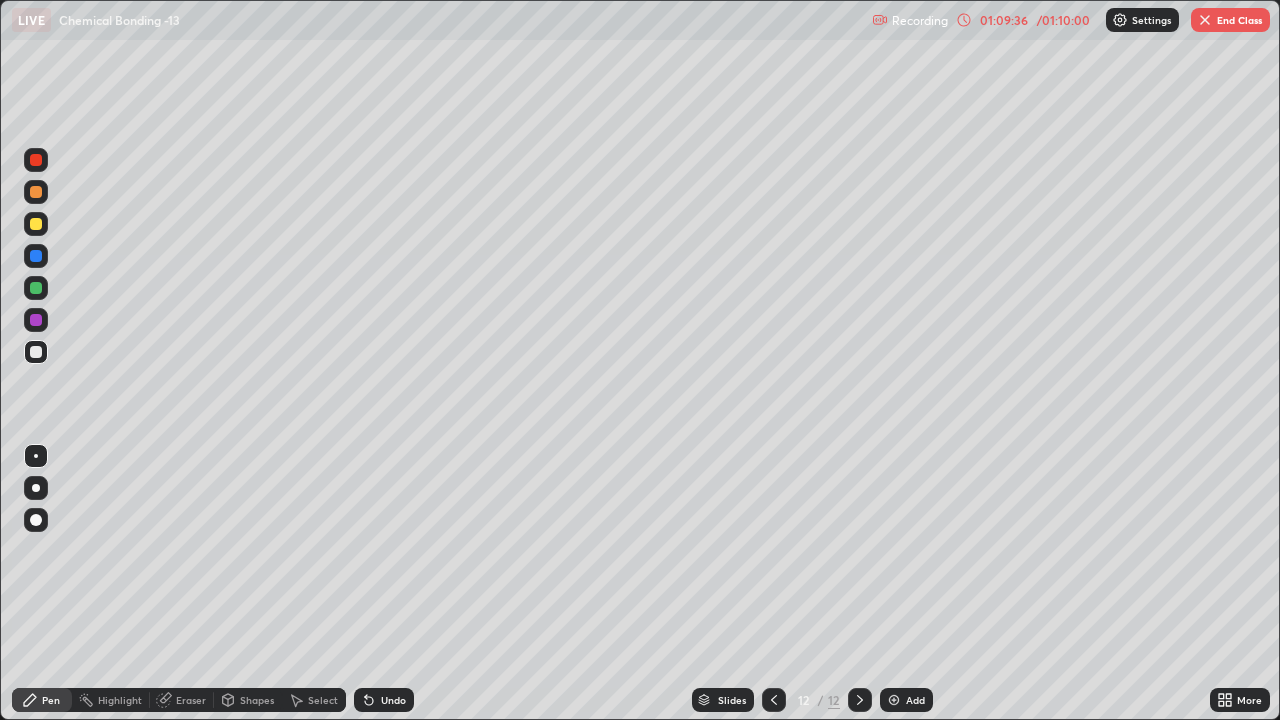 click 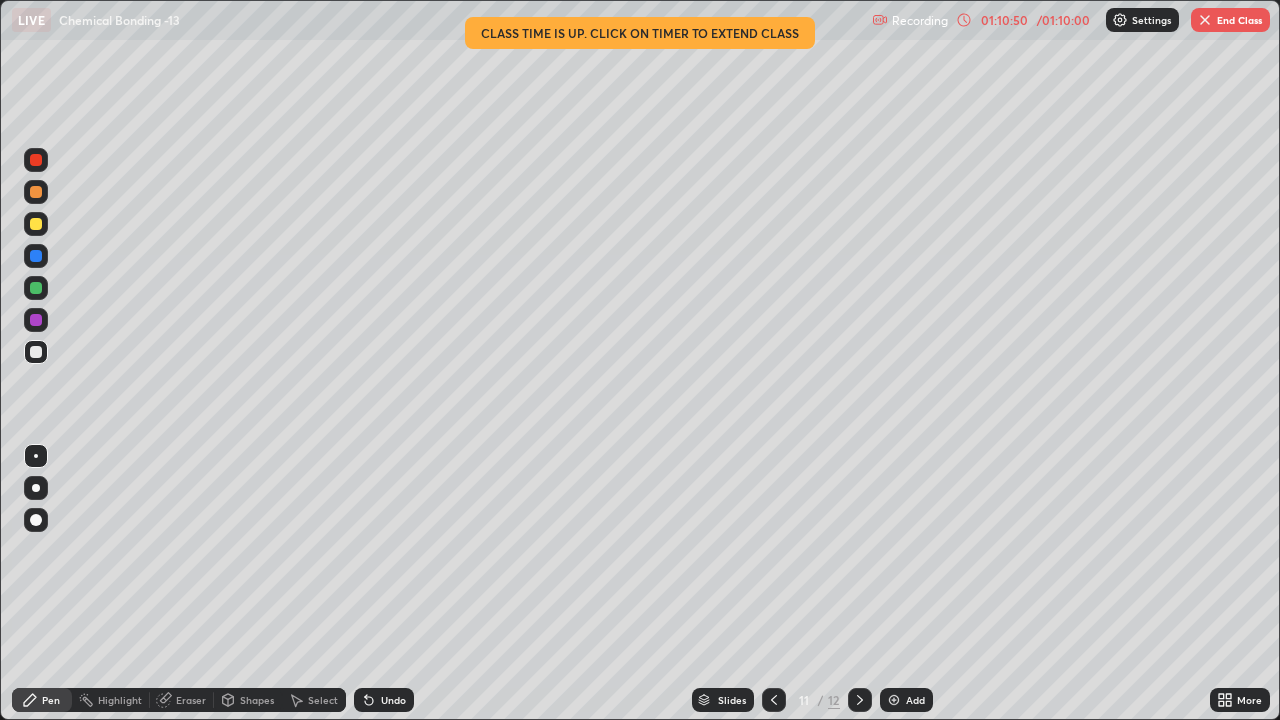 click on "End Class" at bounding box center (1230, 20) 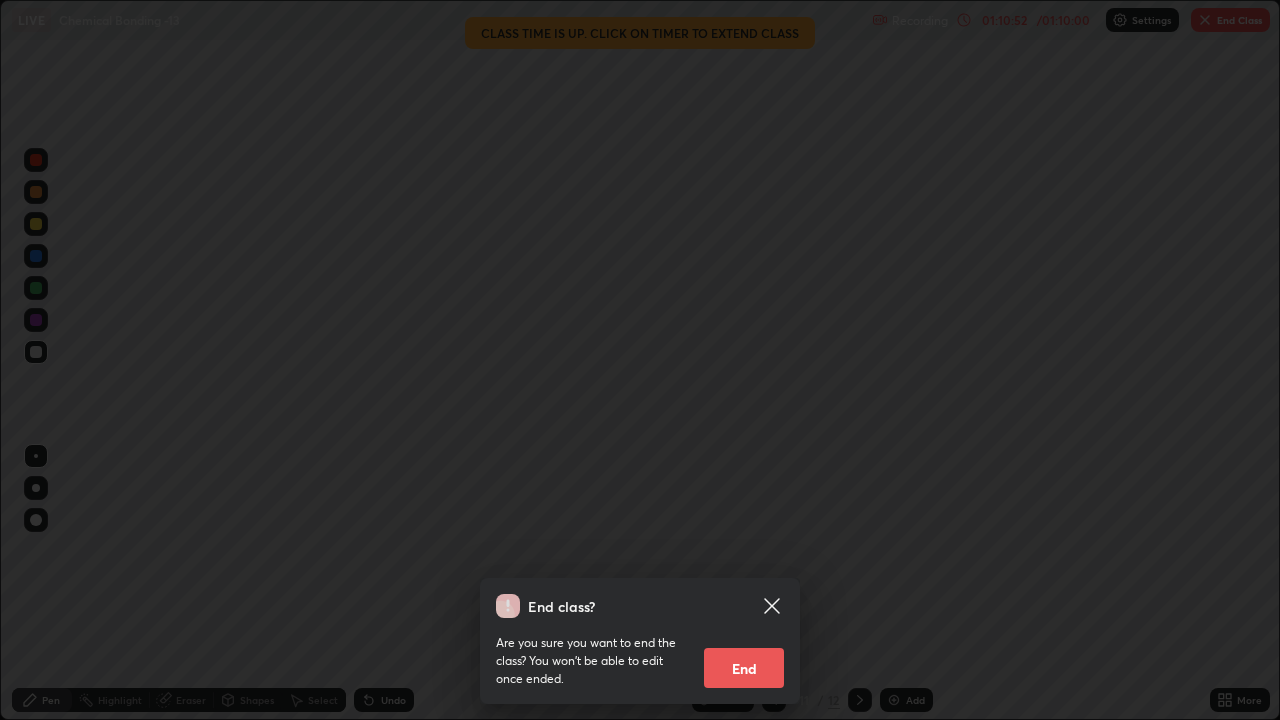 click on "End class? Are you sure you want to end the class? You won’t be able to edit once ended. End" at bounding box center [640, 360] 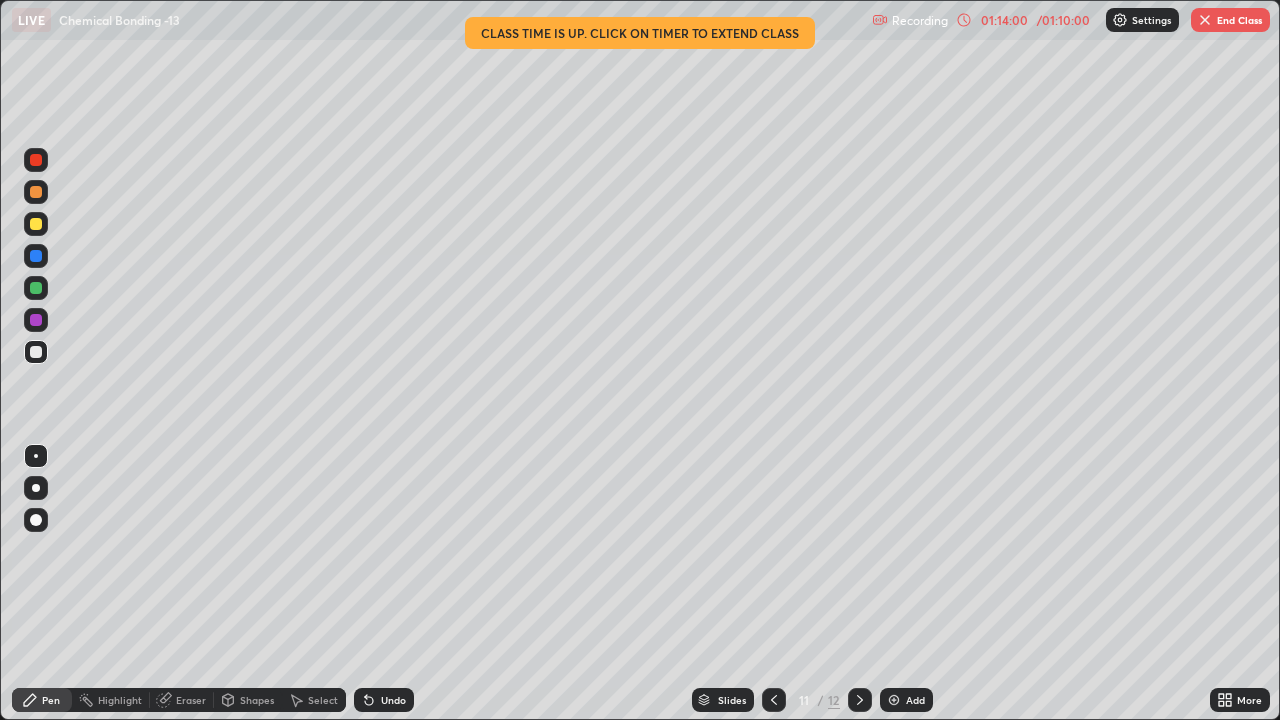 click on "End Class" at bounding box center [1230, 20] 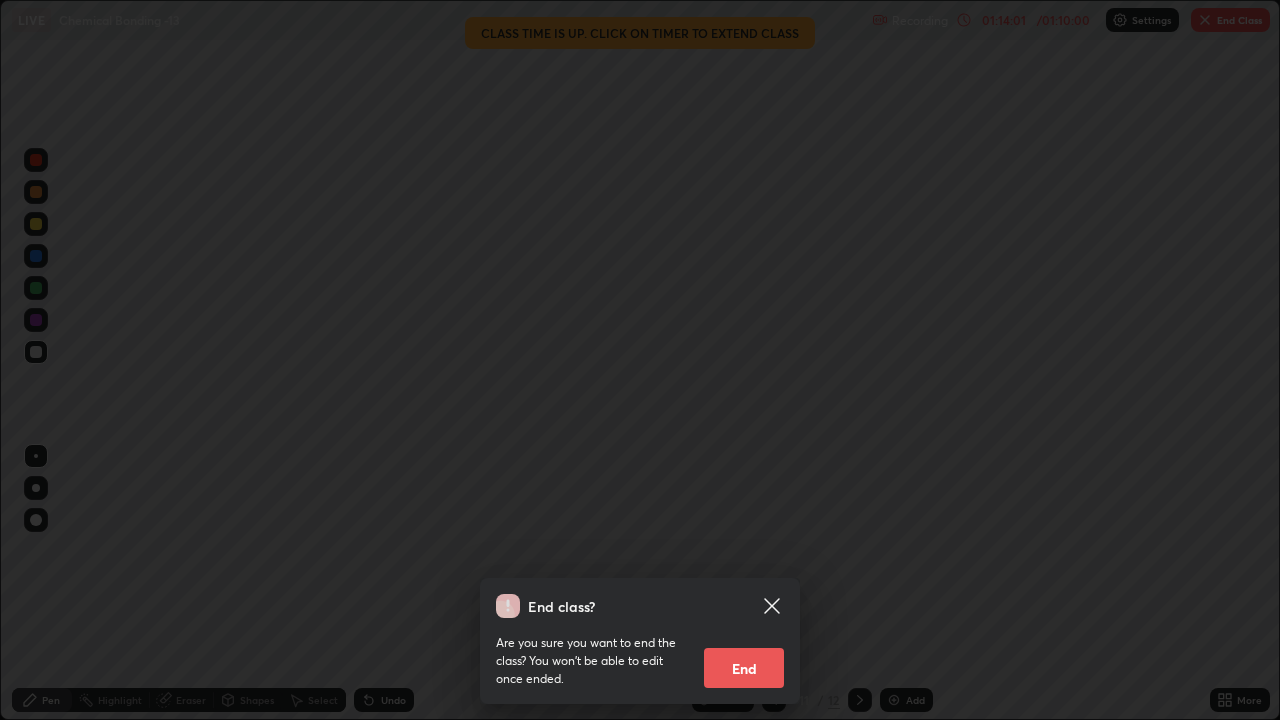 click on "End" at bounding box center [744, 668] 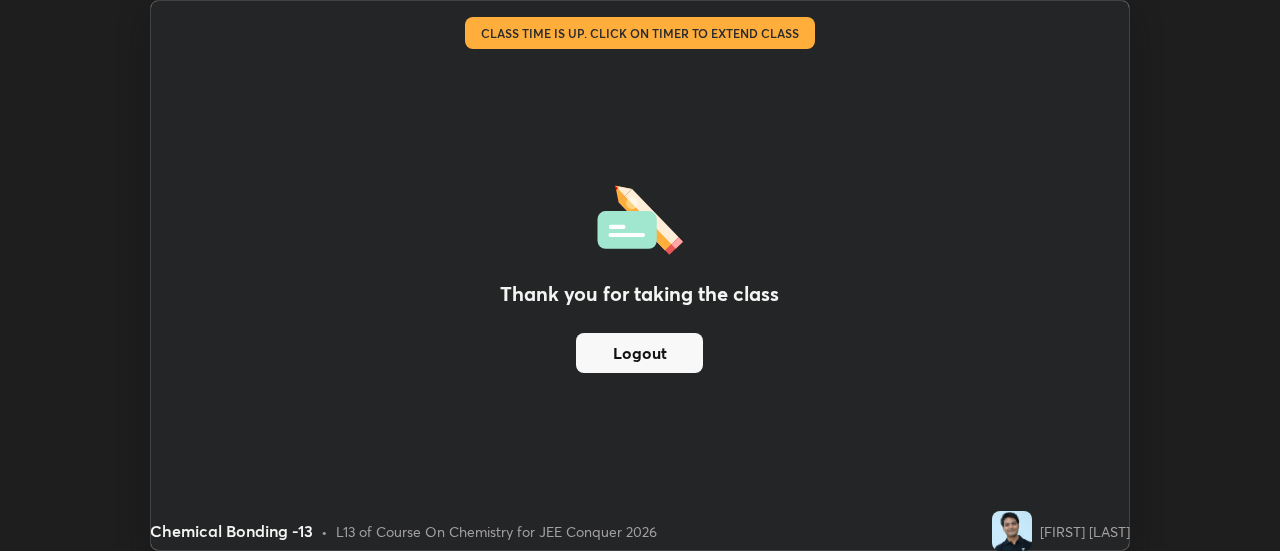 scroll, scrollTop: 551, scrollLeft: 1280, axis: both 